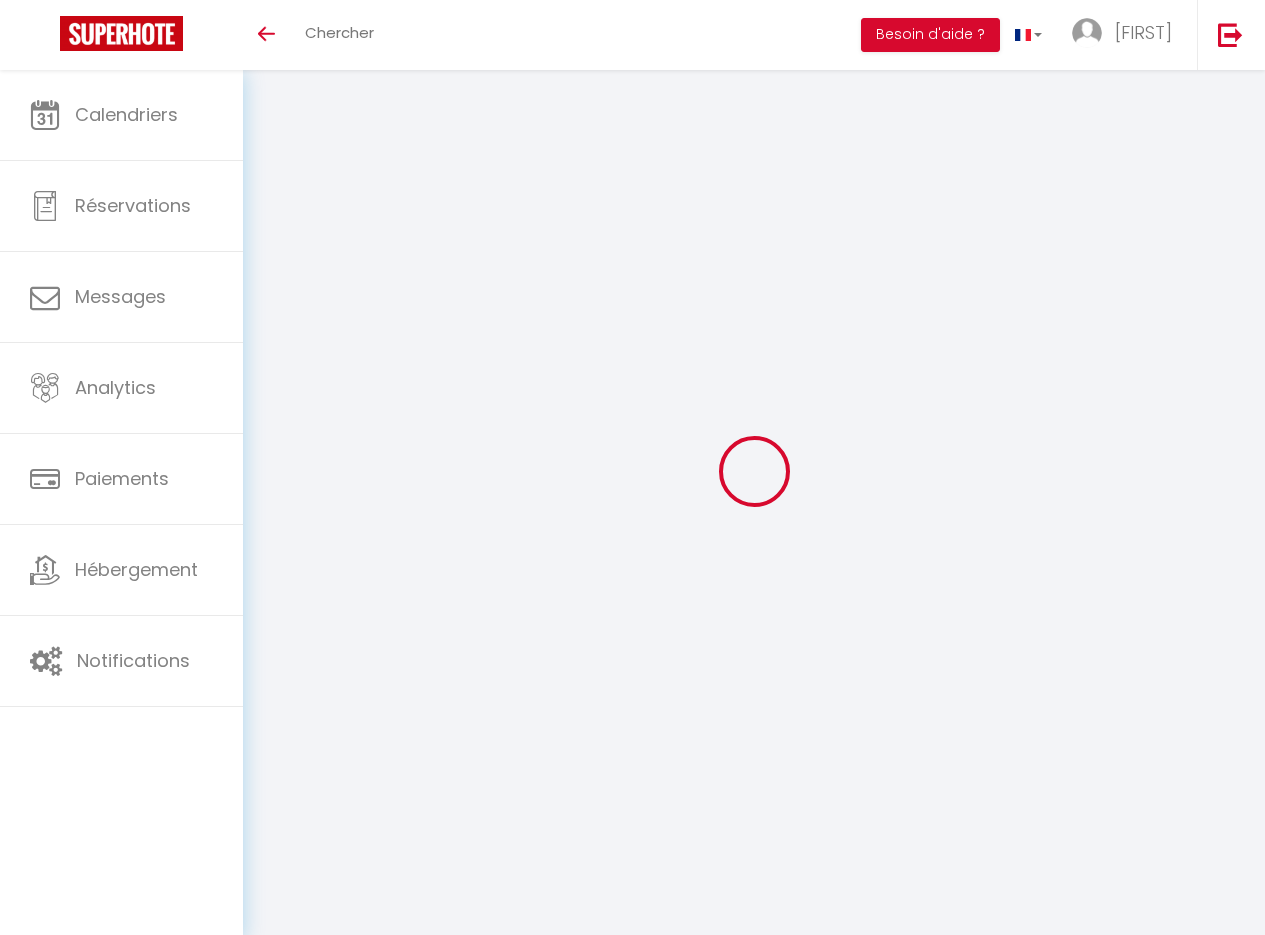 scroll, scrollTop: 0, scrollLeft: 0, axis: both 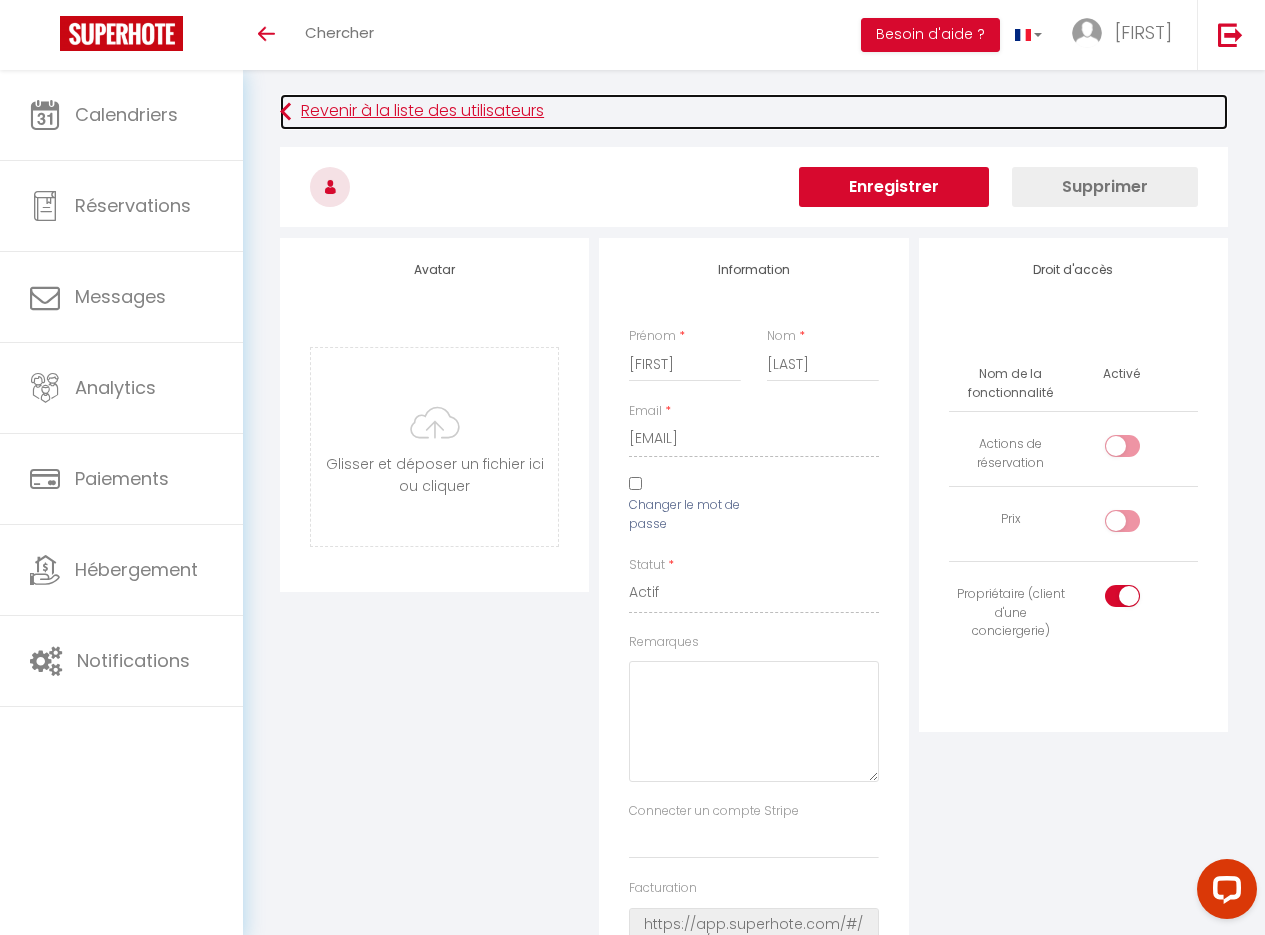 click on "Revenir à la liste des utilisateurs" at bounding box center [754, 112] 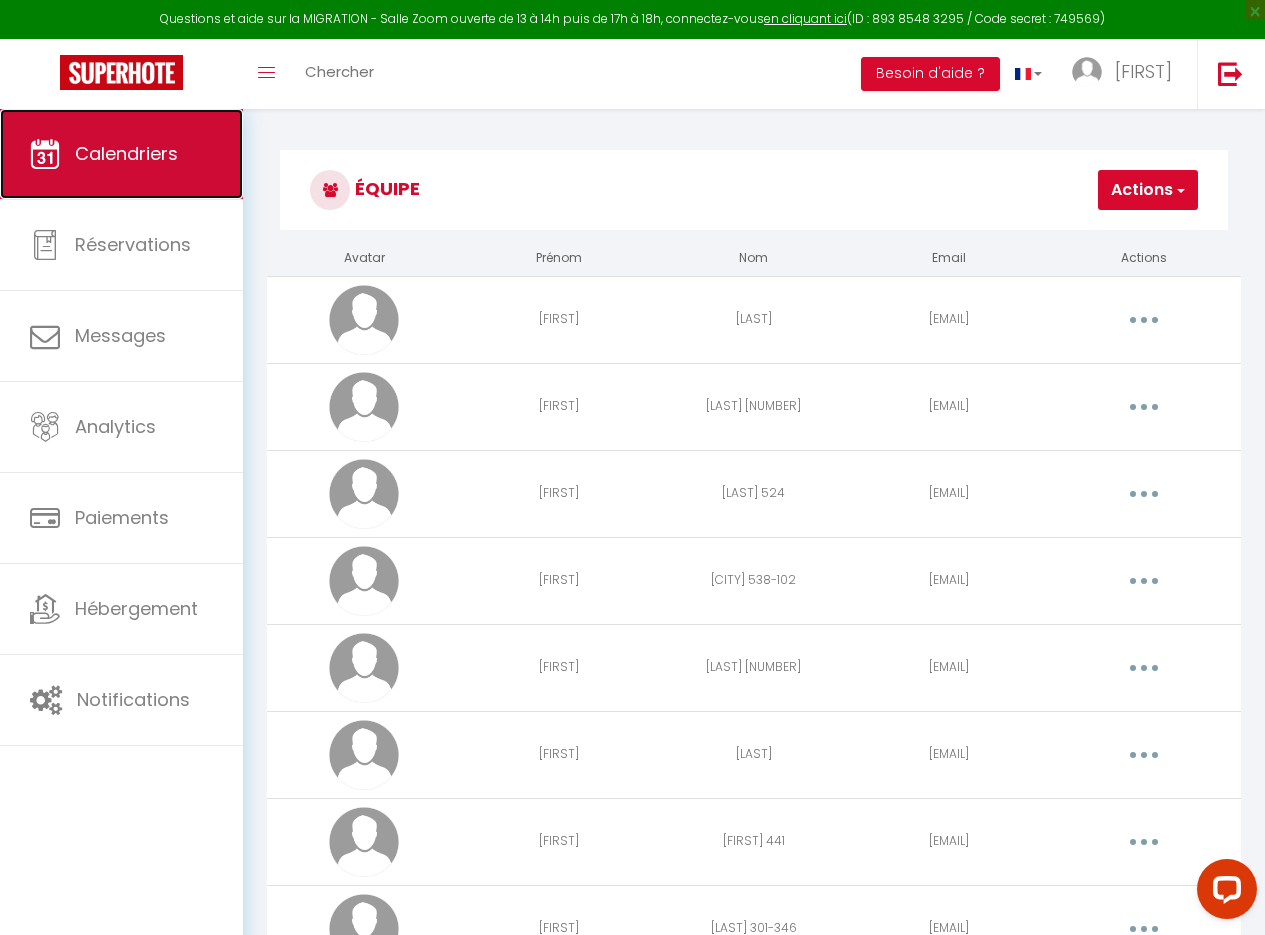 click on "Calendriers" at bounding box center (121, 154) 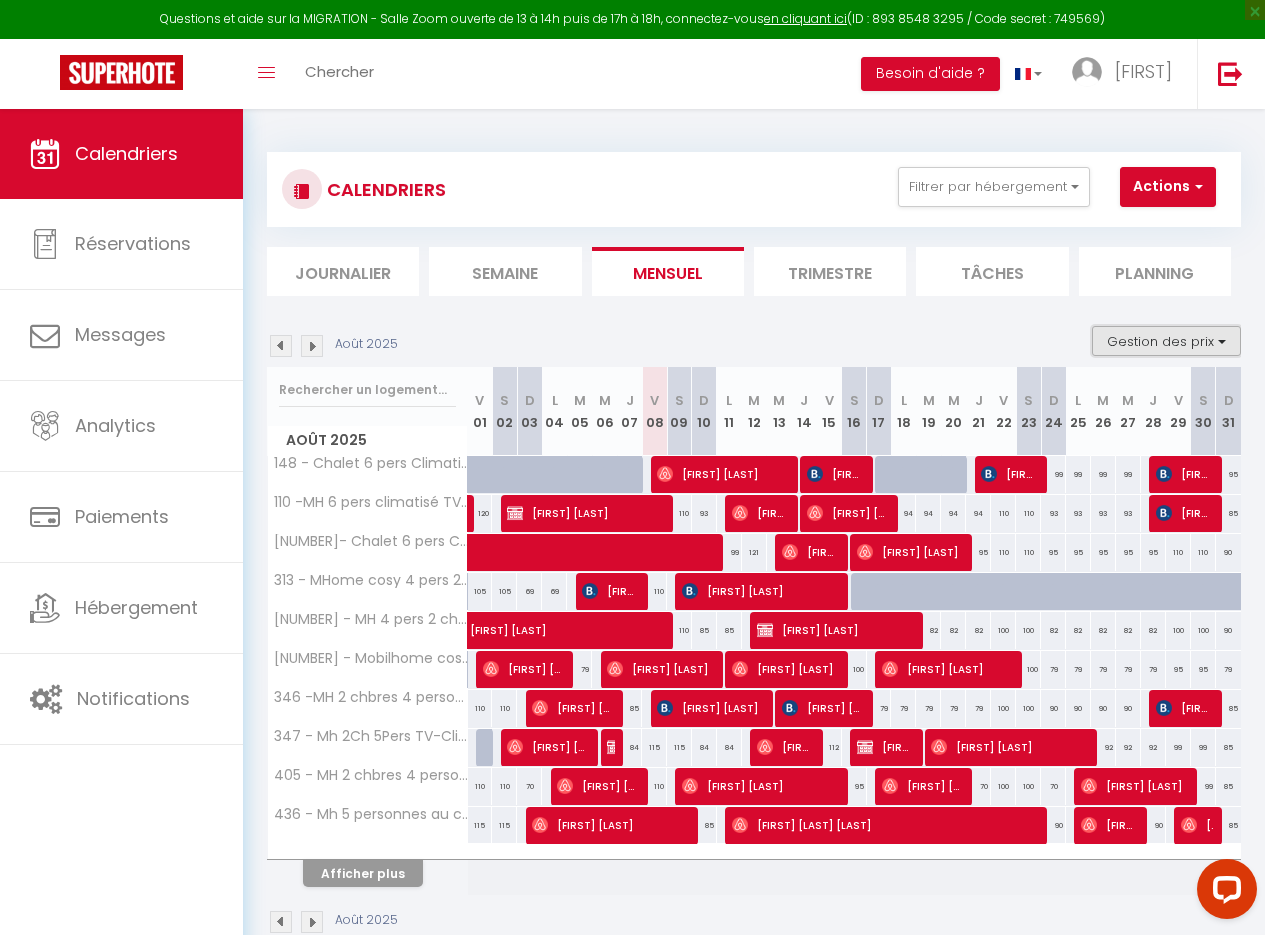click on "Gestion des prix" at bounding box center [1166, 341] 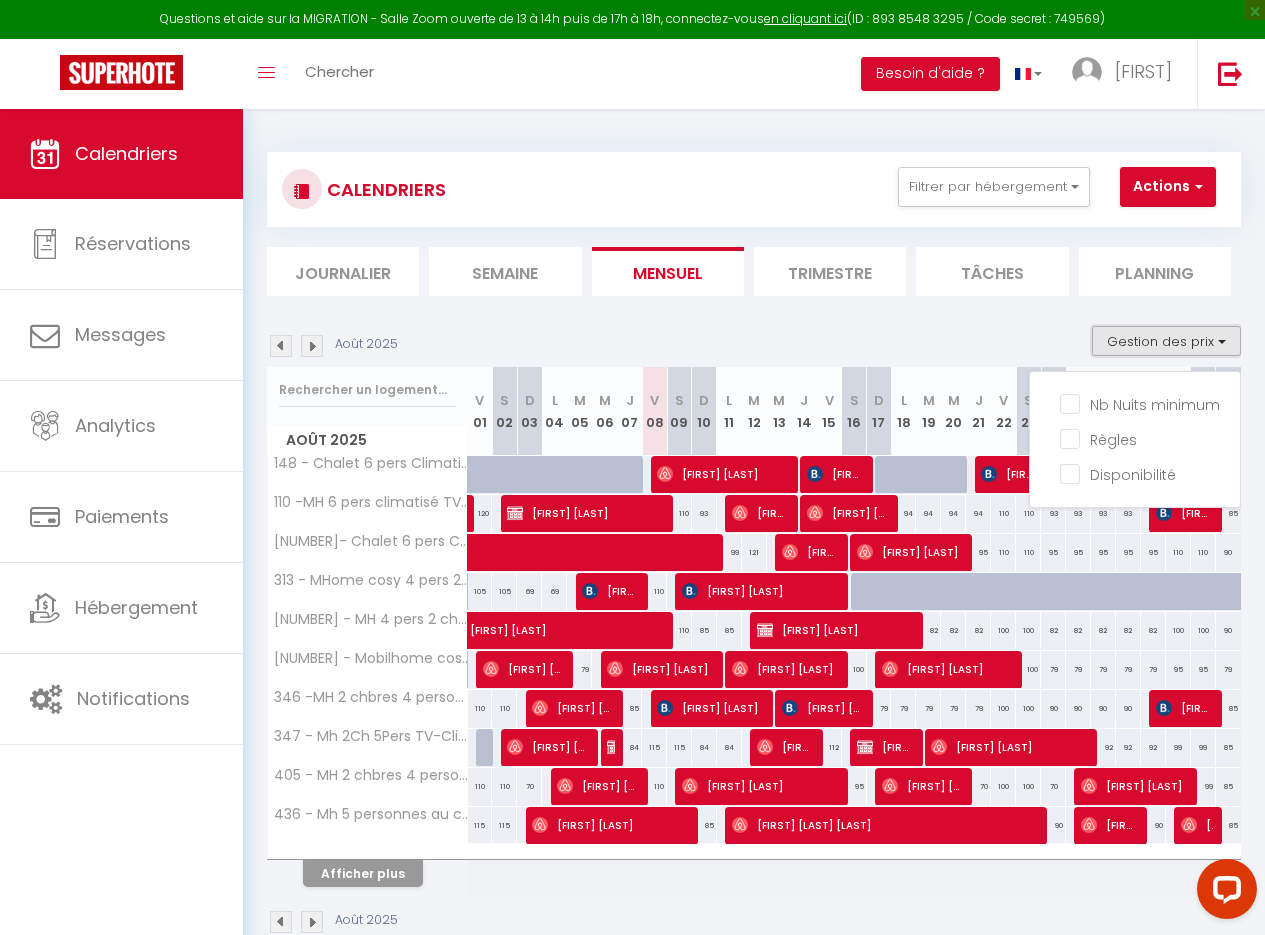 click on "Gestion des prix" at bounding box center (1166, 341) 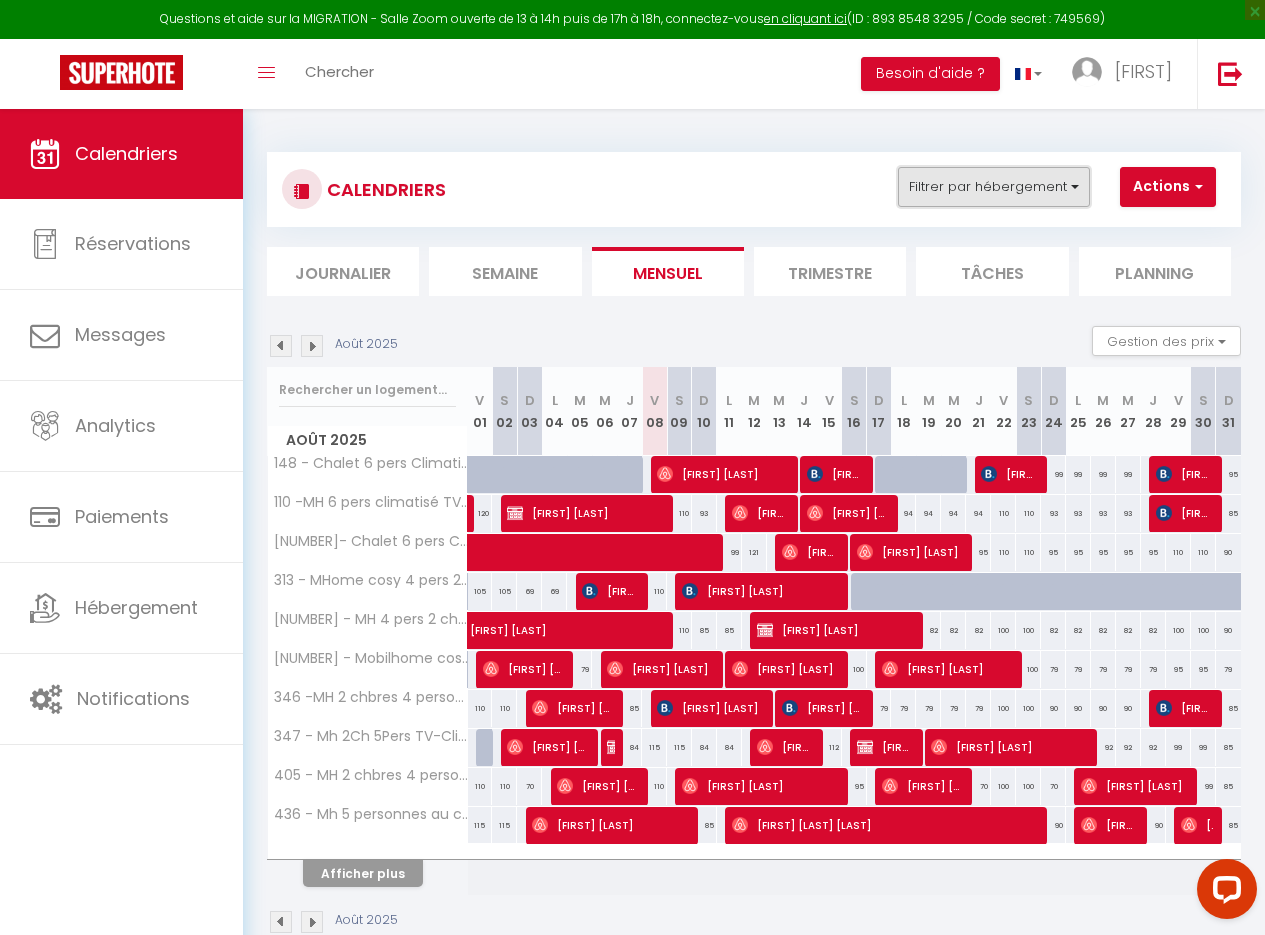 click on "Filtrer par hébergement" at bounding box center (994, 187) 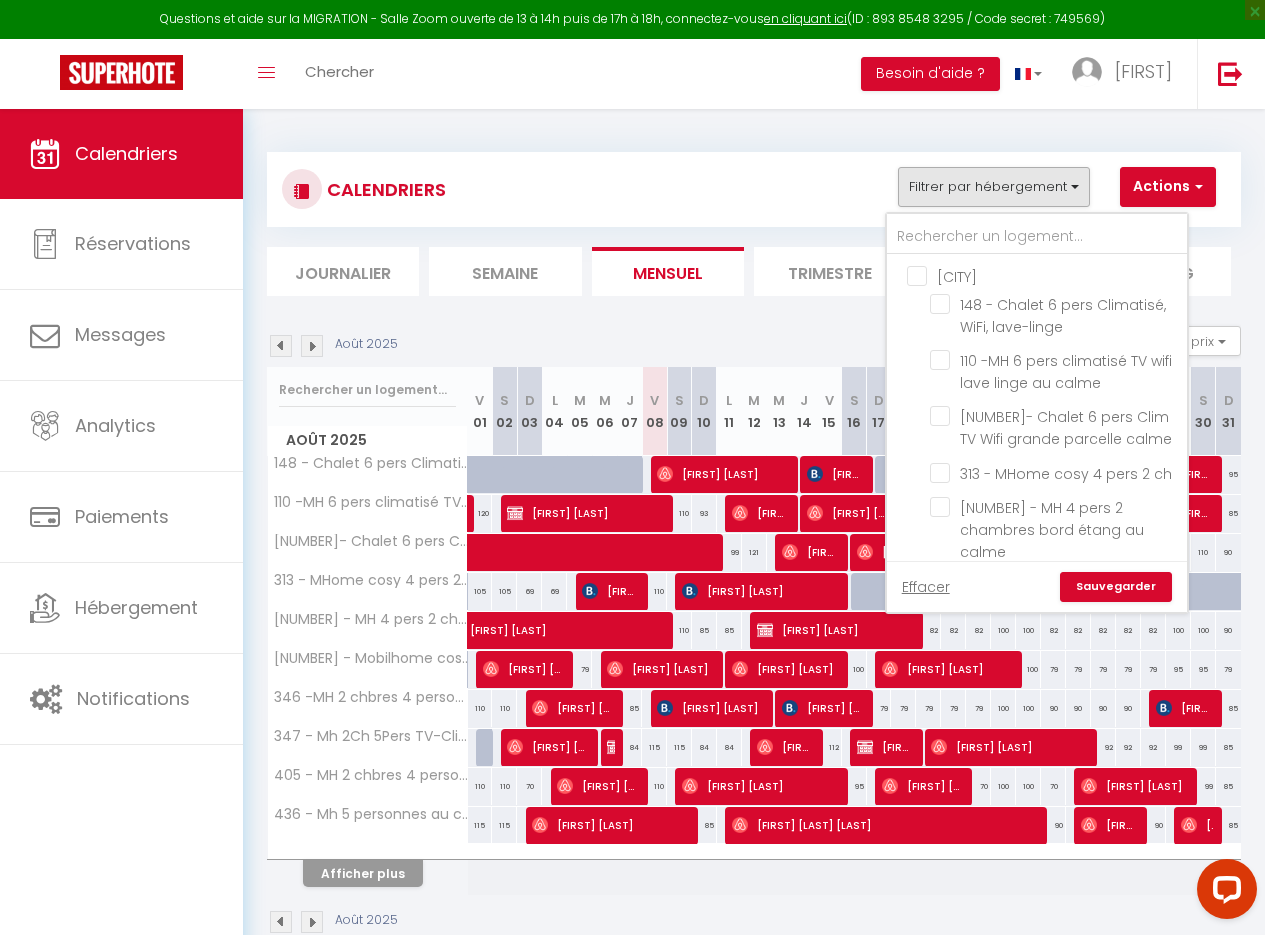 click on "[CITY]" at bounding box center (1057, 275) 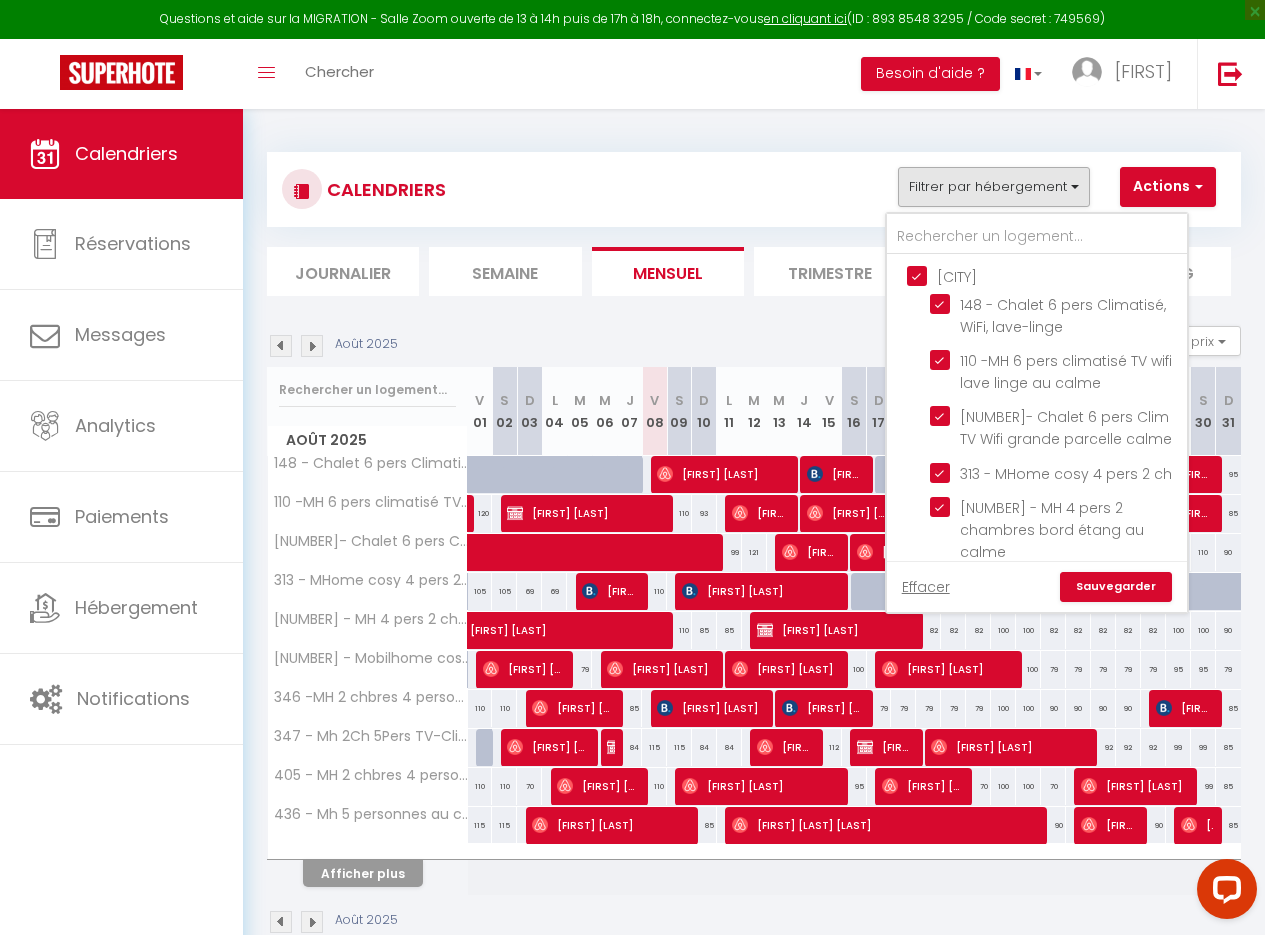 checkbox on "true" 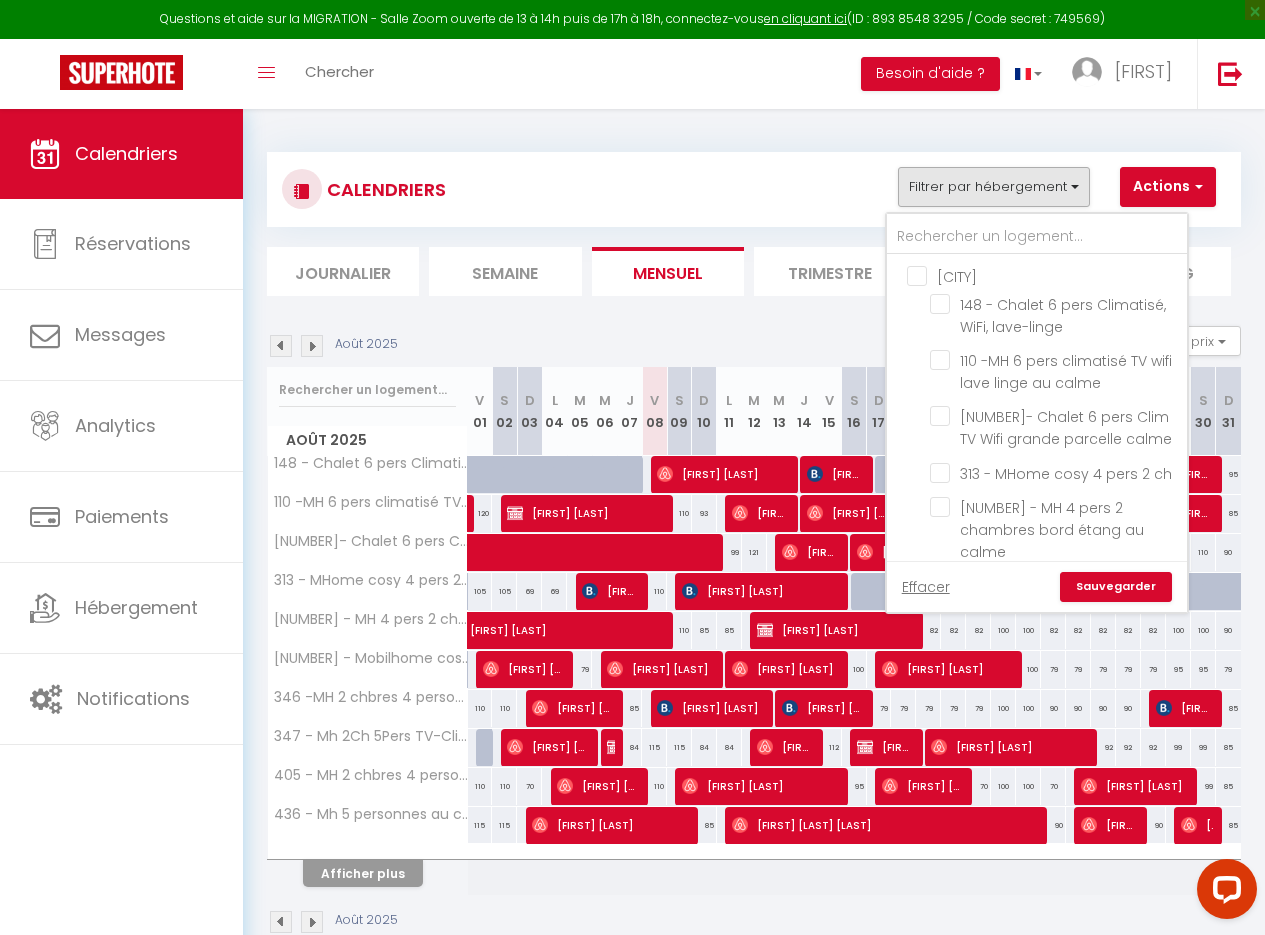 checkbox on "false" 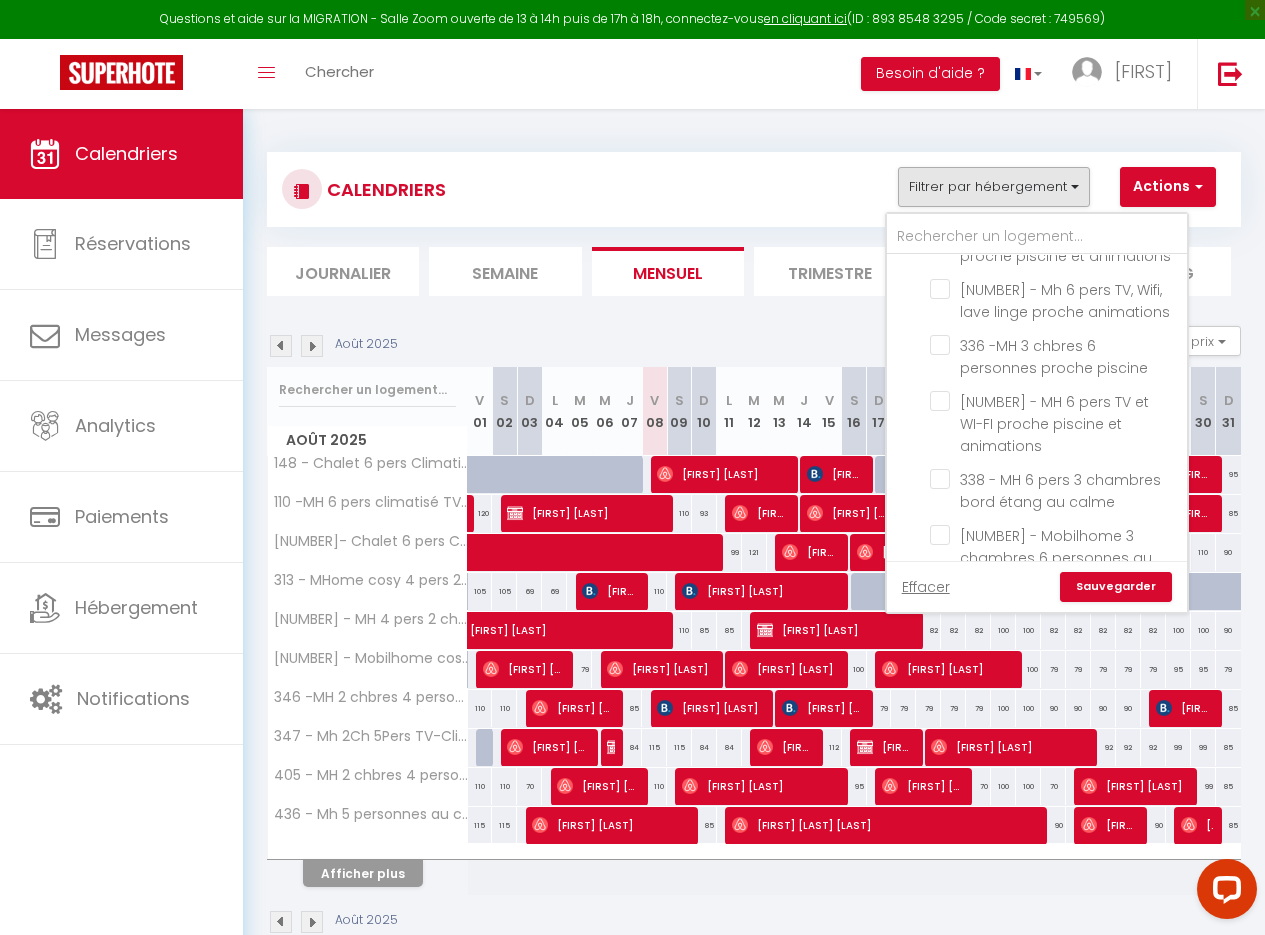 scroll, scrollTop: 2687, scrollLeft: 0, axis: vertical 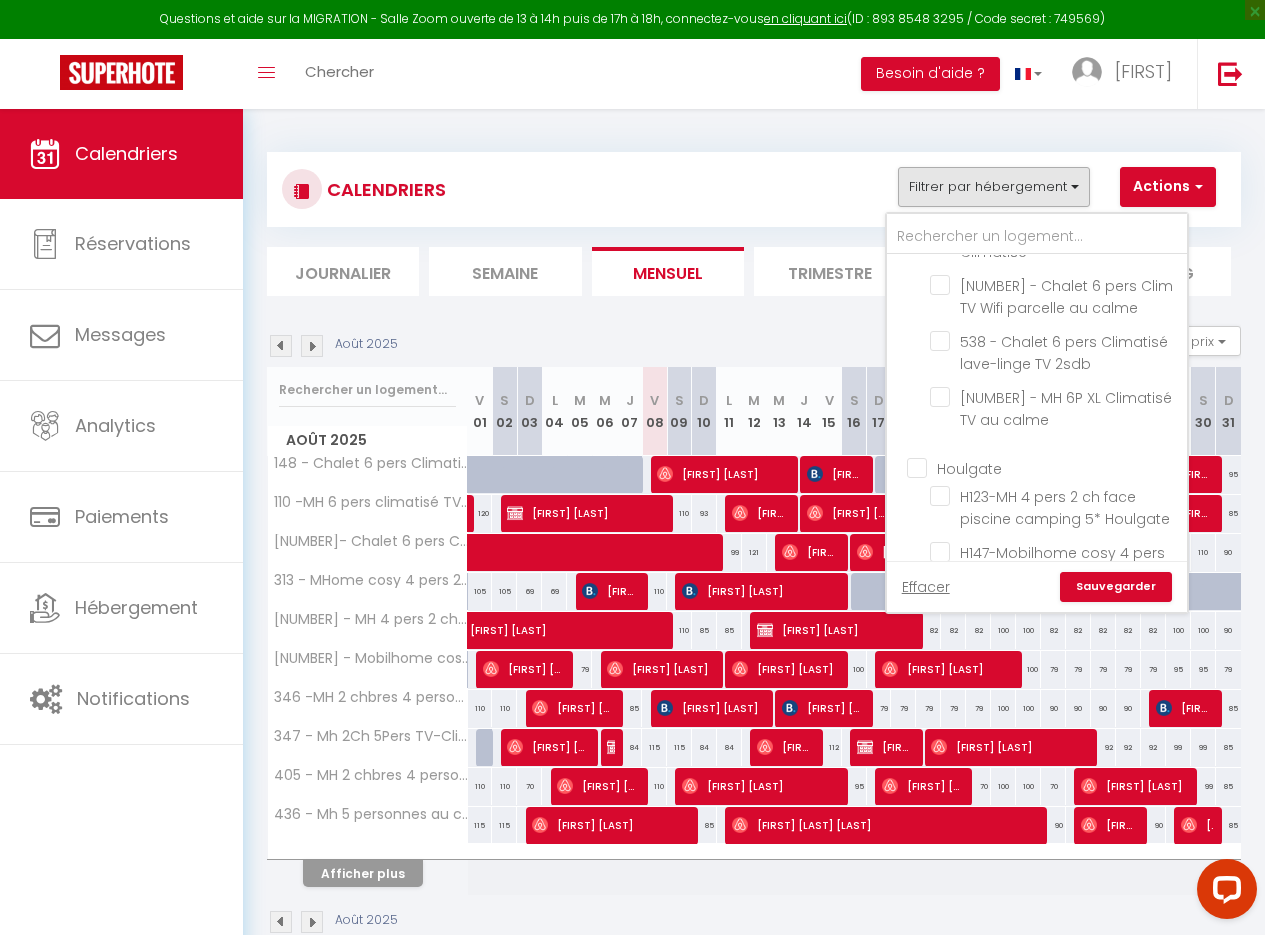 click on "Houlgate" at bounding box center [1057, 467] 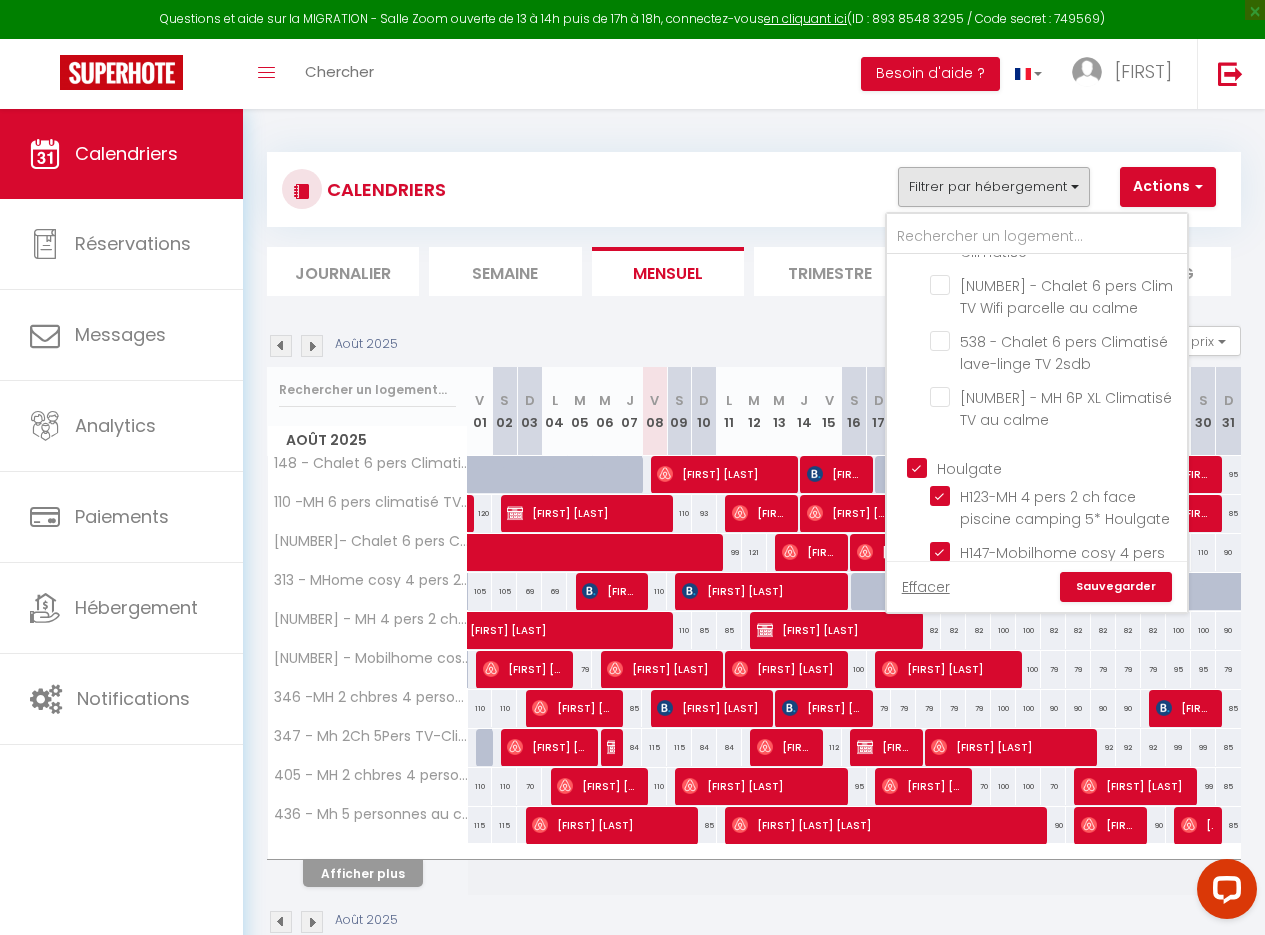 checkbox on "true" 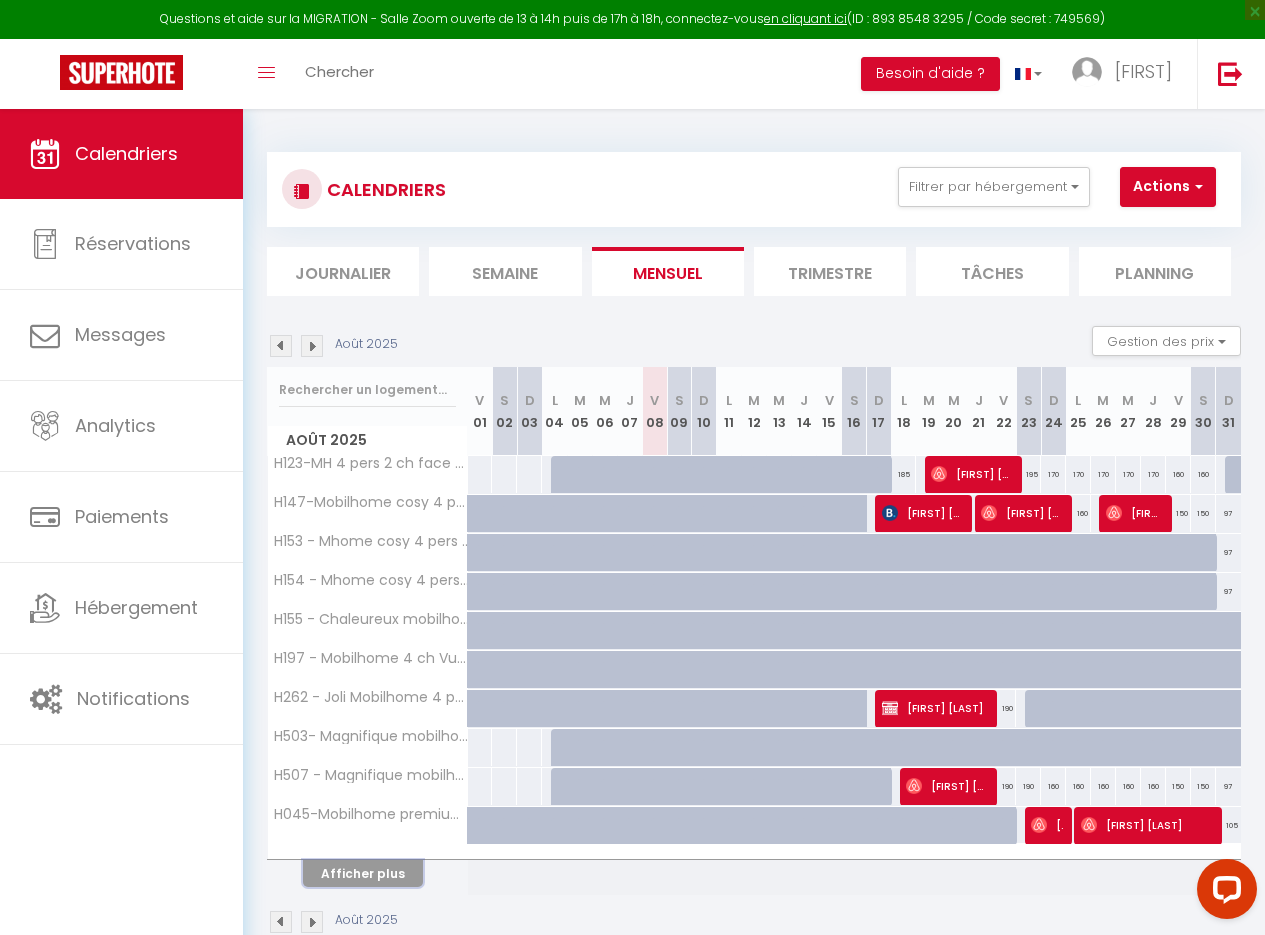 click on "Afficher plus" at bounding box center (363, 873) 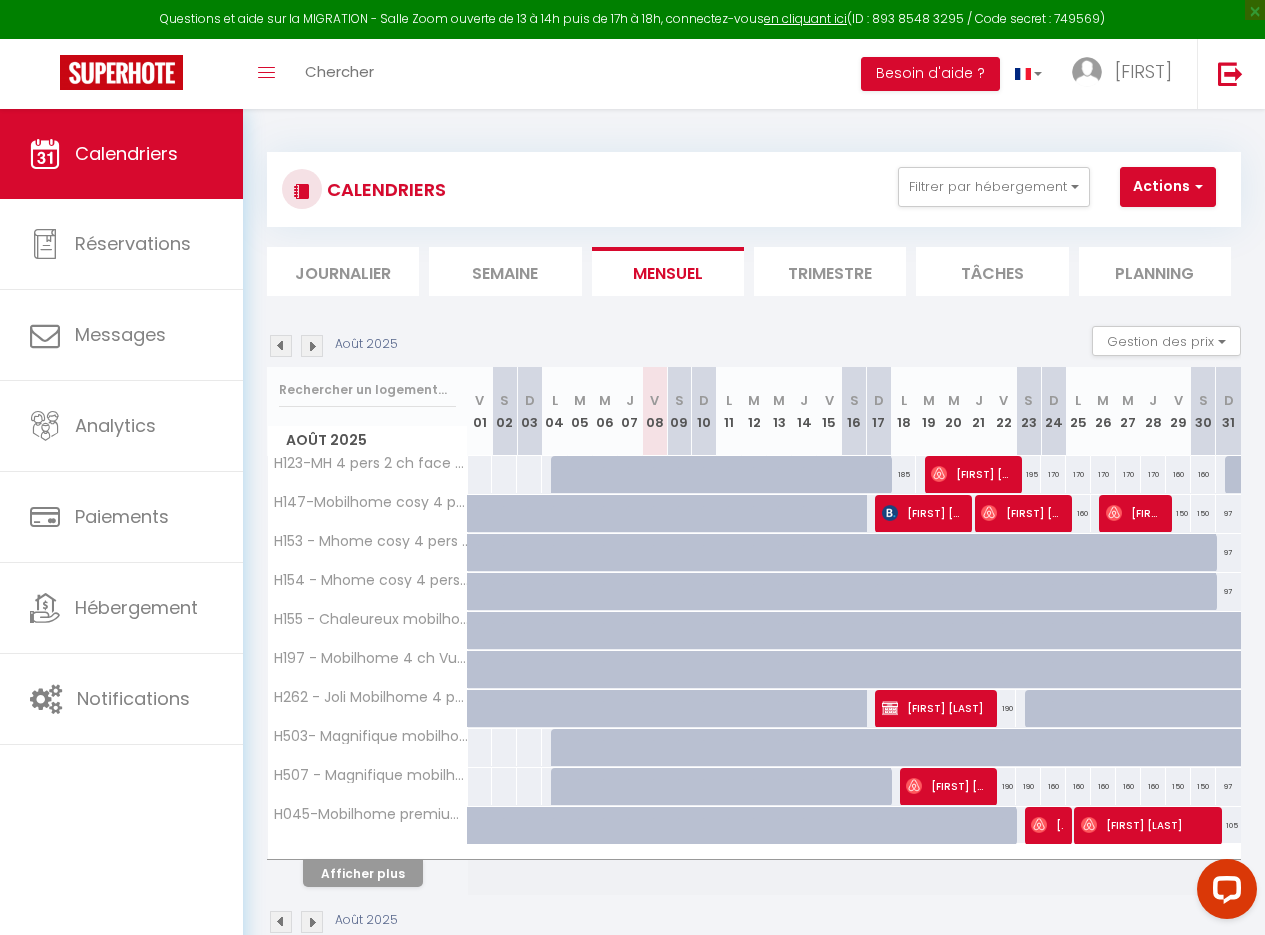 select 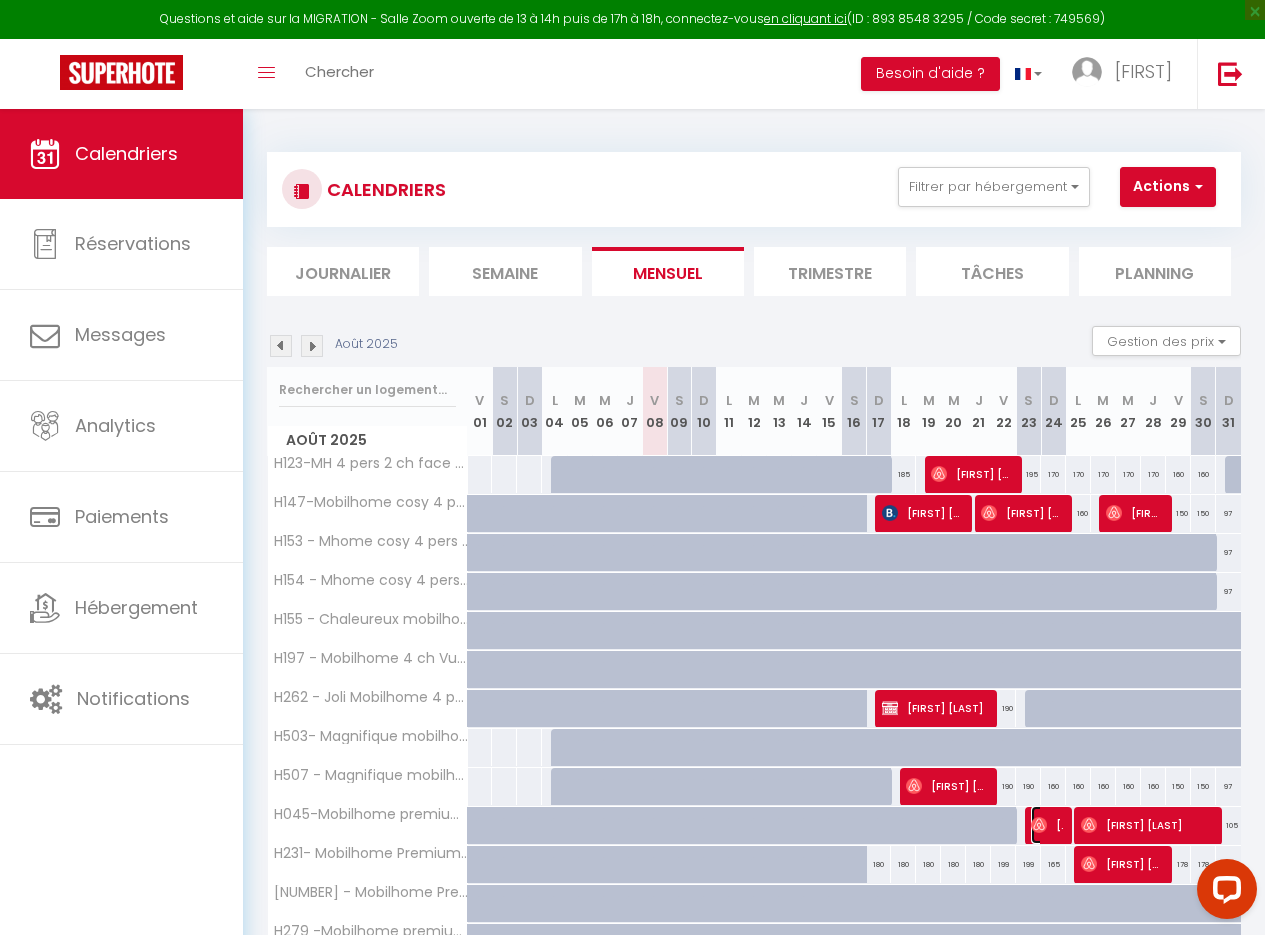 click at bounding box center [1039, 825] 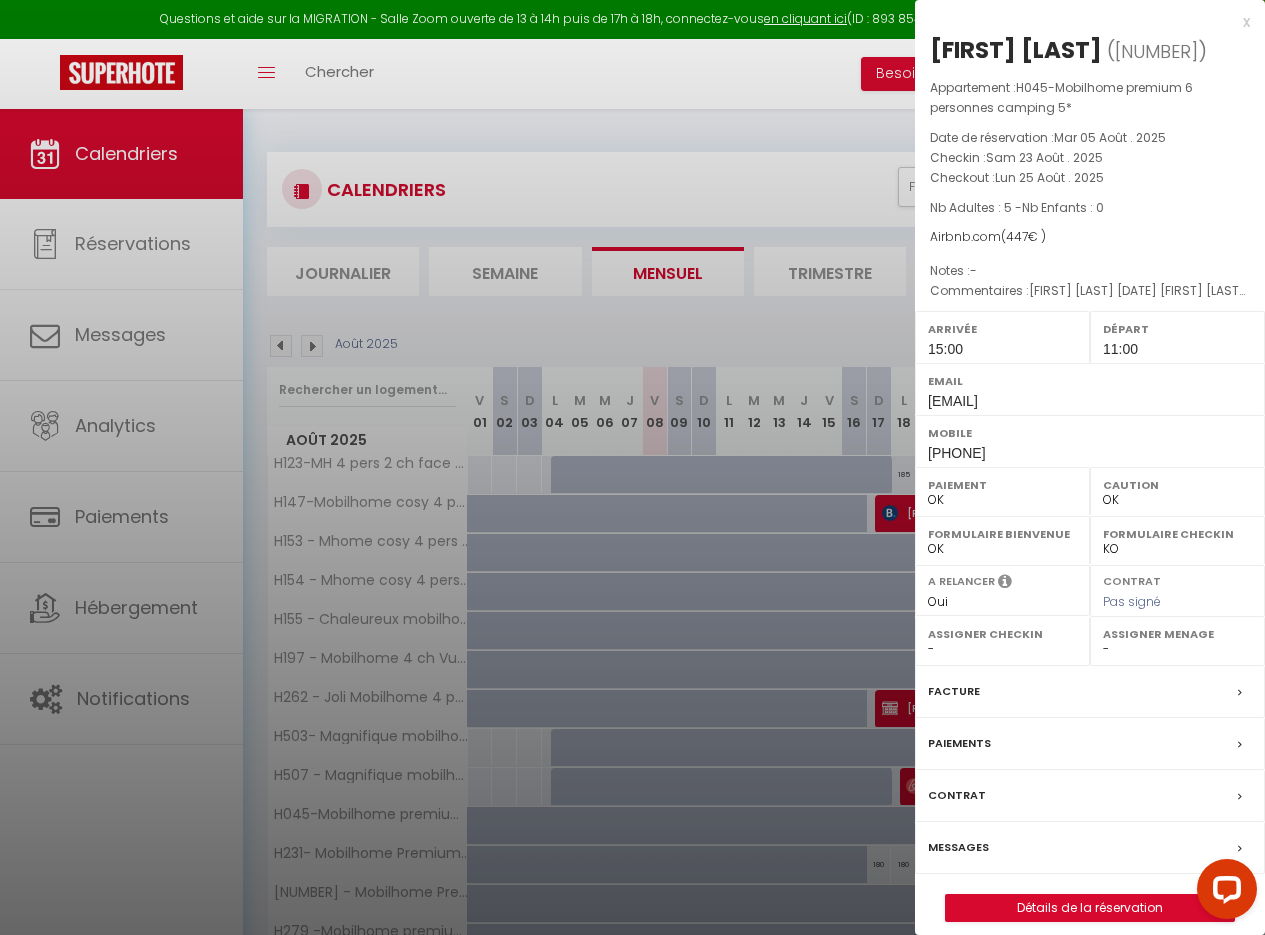 click at bounding box center (632, 467) 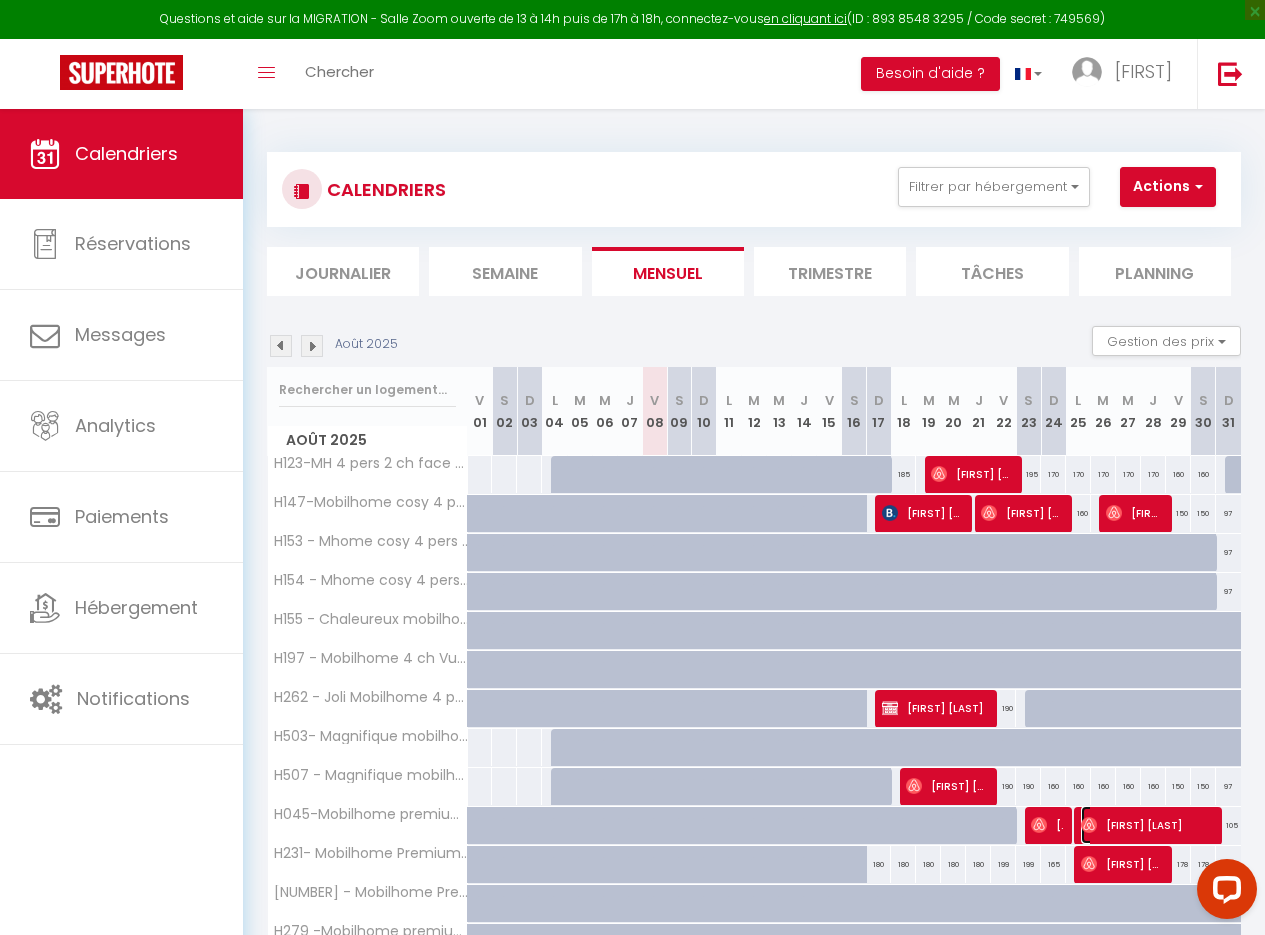 click on "[FIRST] [LAST]" at bounding box center [1145, 825] 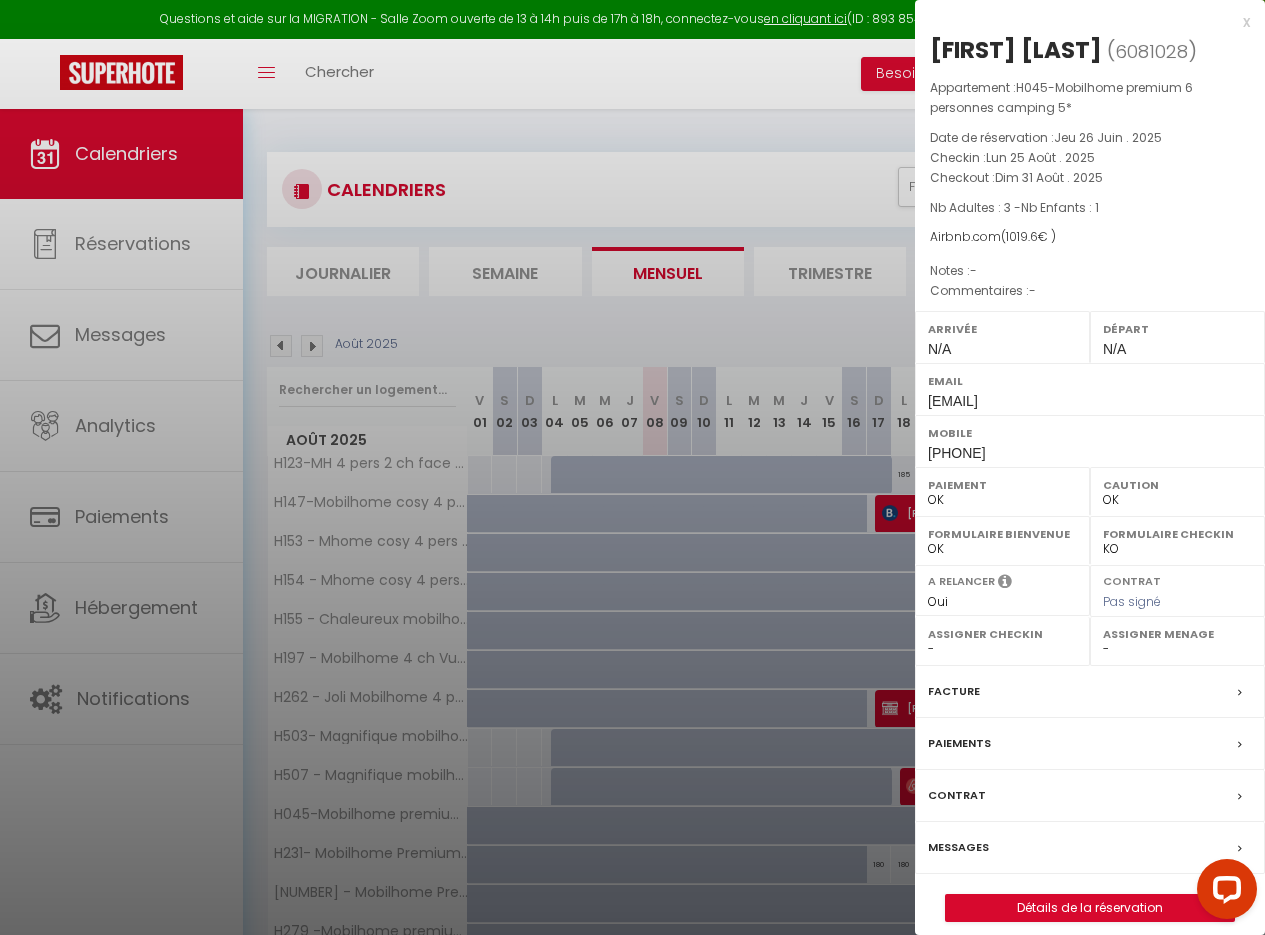 click at bounding box center (632, 467) 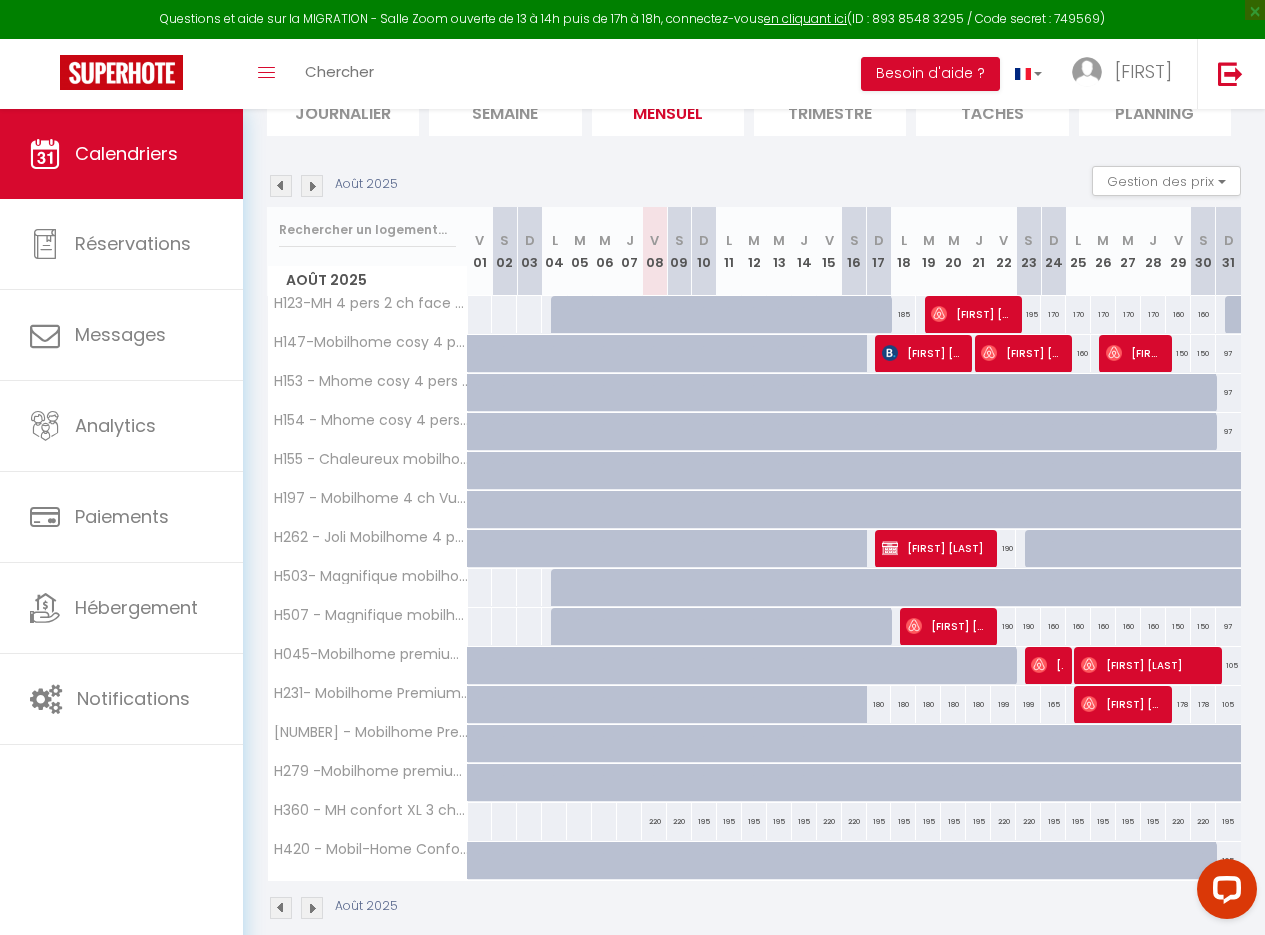 scroll, scrollTop: 204, scrollLeft: 0, axis: vertical 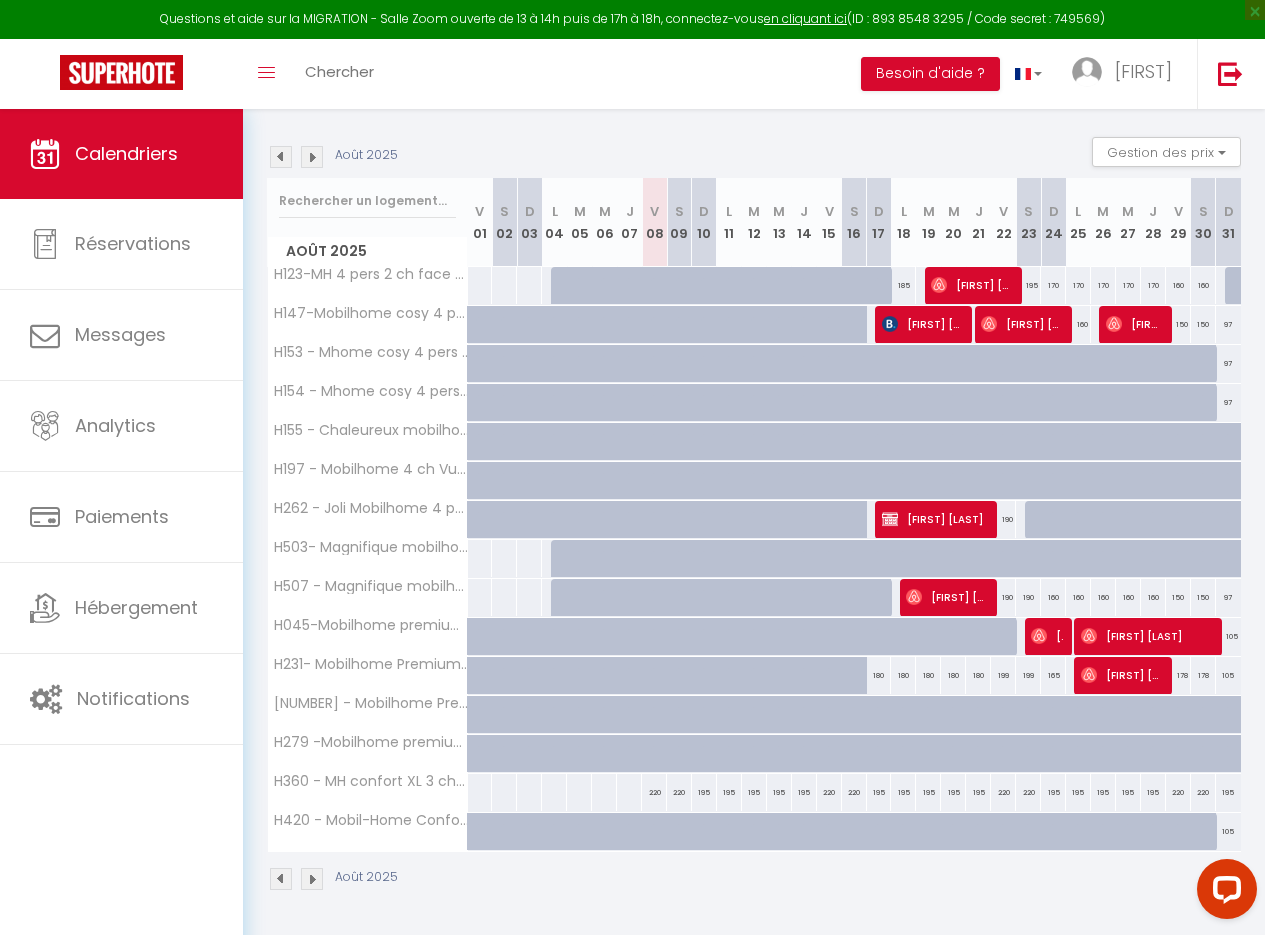click on "105" at bounding box center (1228, 831) 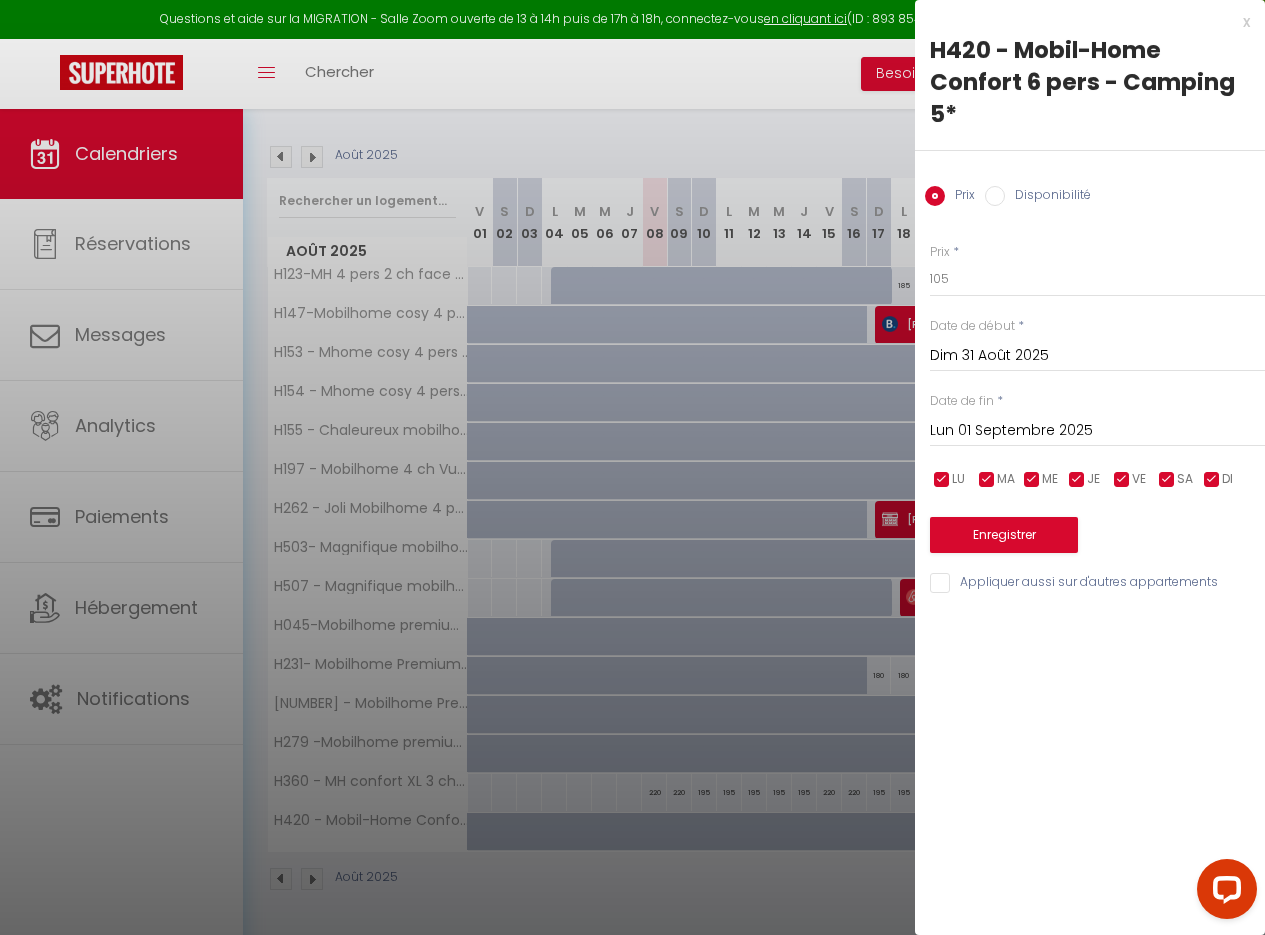 click on "Disponibilité" at bounding box center (995, 196) 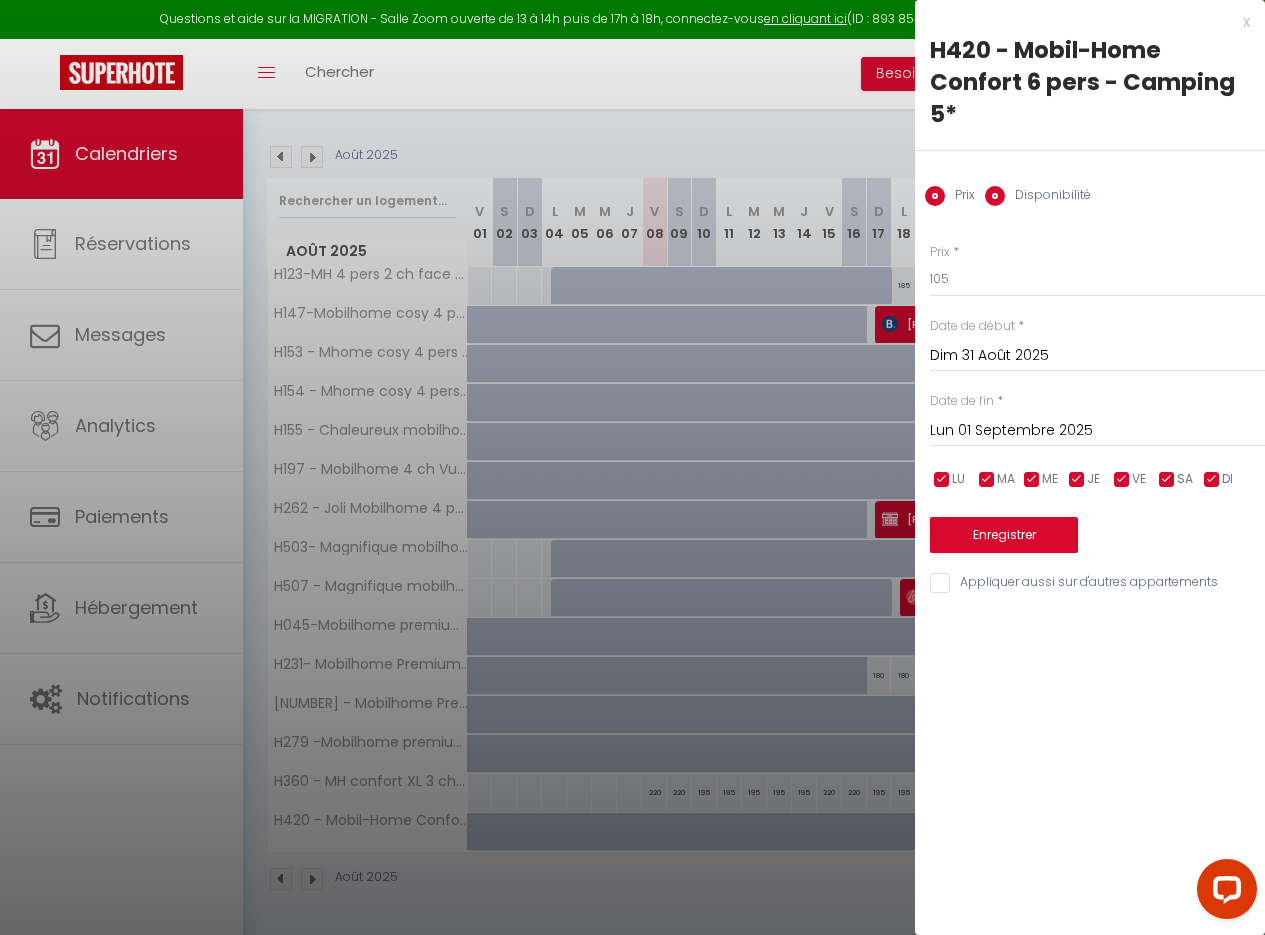 radio on "false" 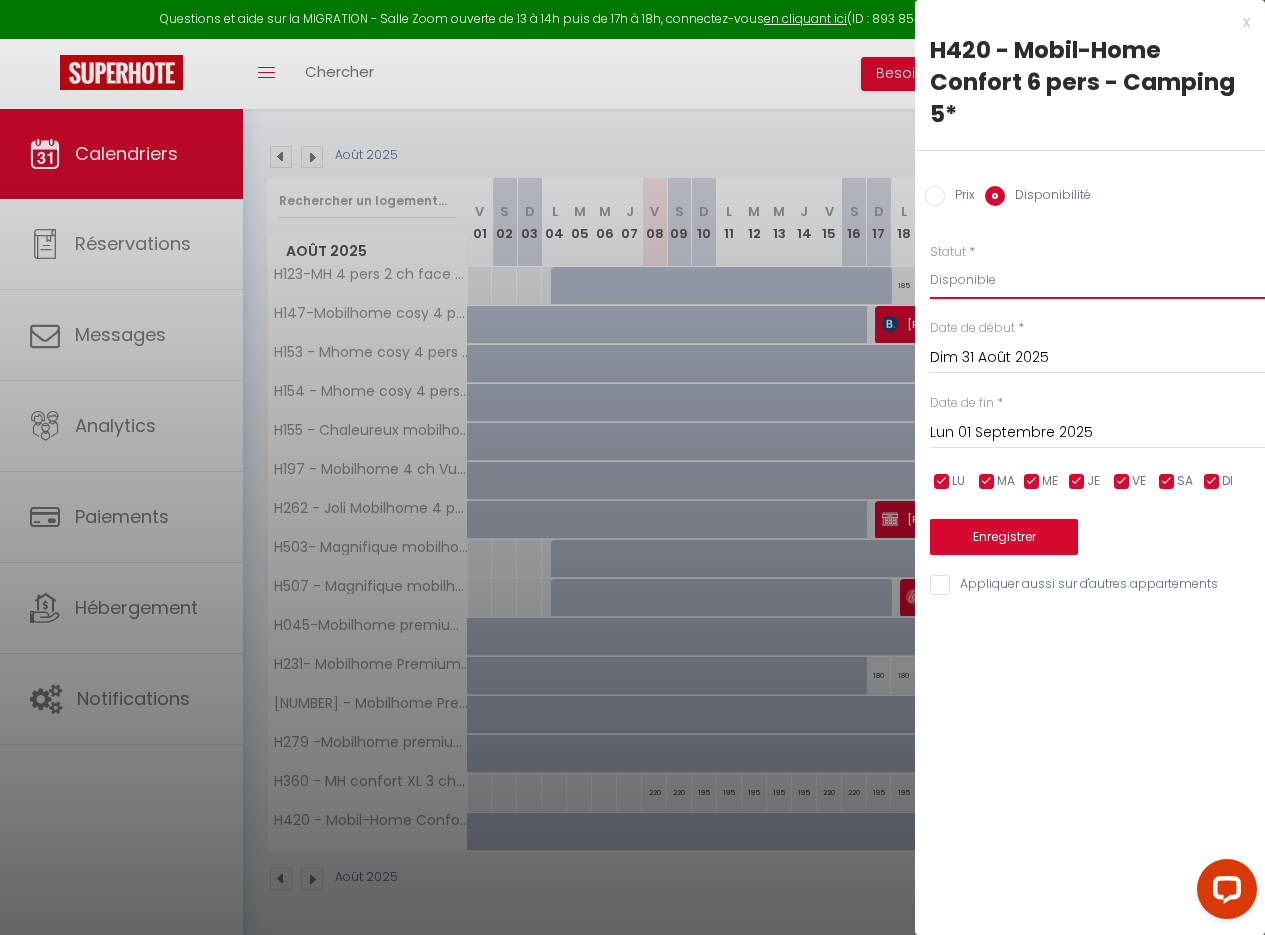 click on "Disponible
Indisponible" at bounding box center (1097, 280) 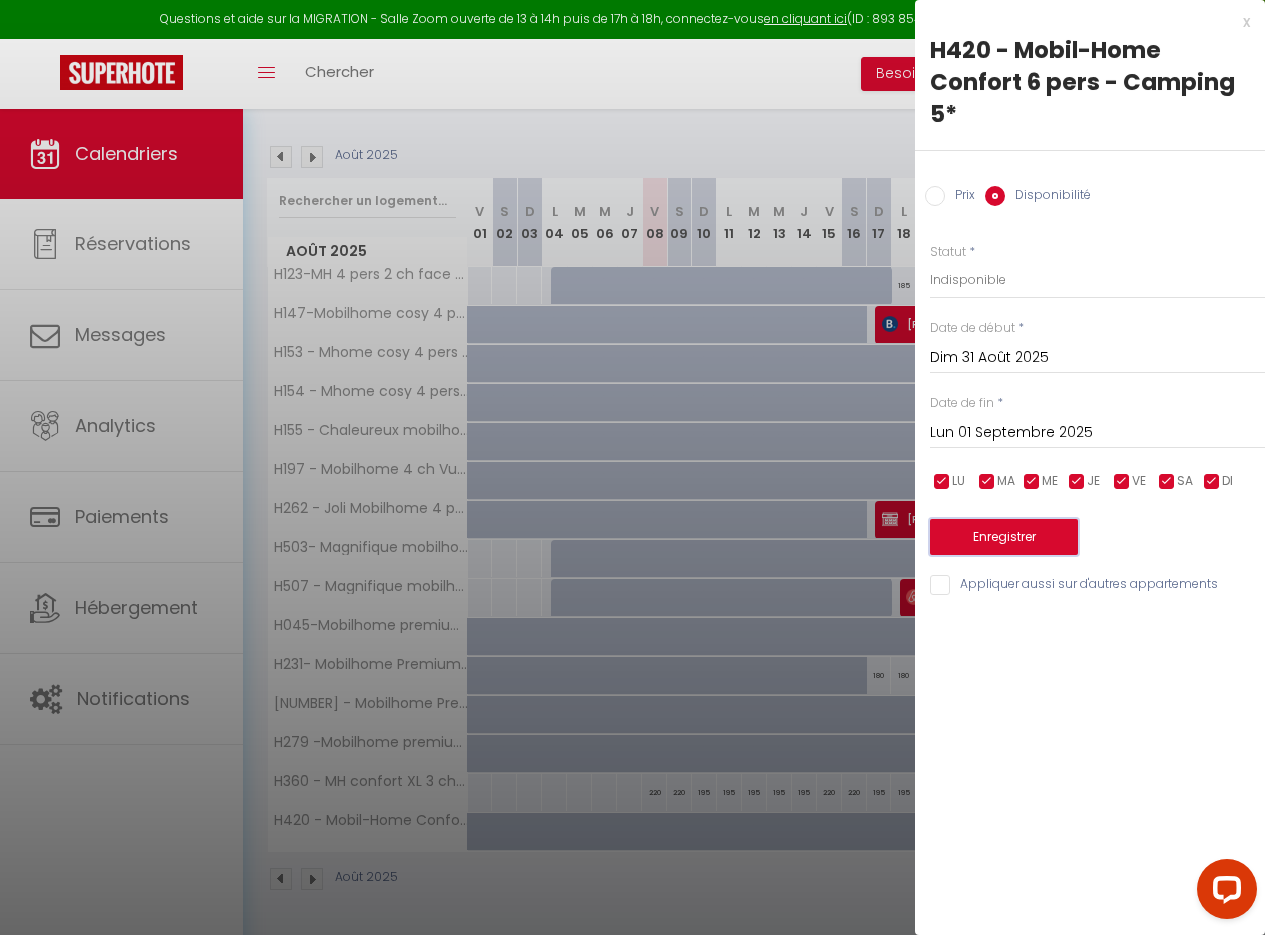 click on "Enregistrer" at bounding box center (1004, 537) 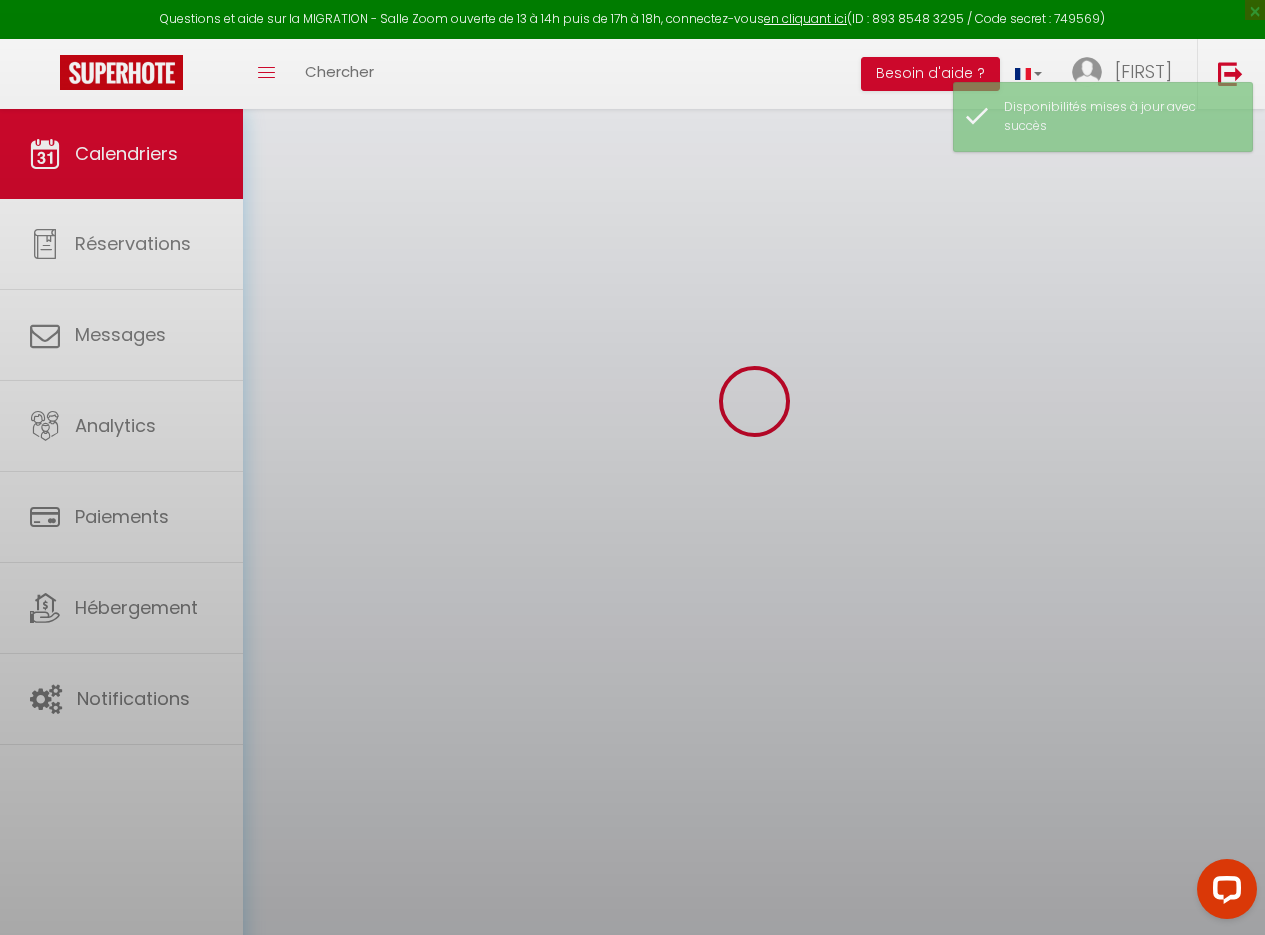 scroll, scrollTop: 109, scrollLeft: 0, axis: vertical 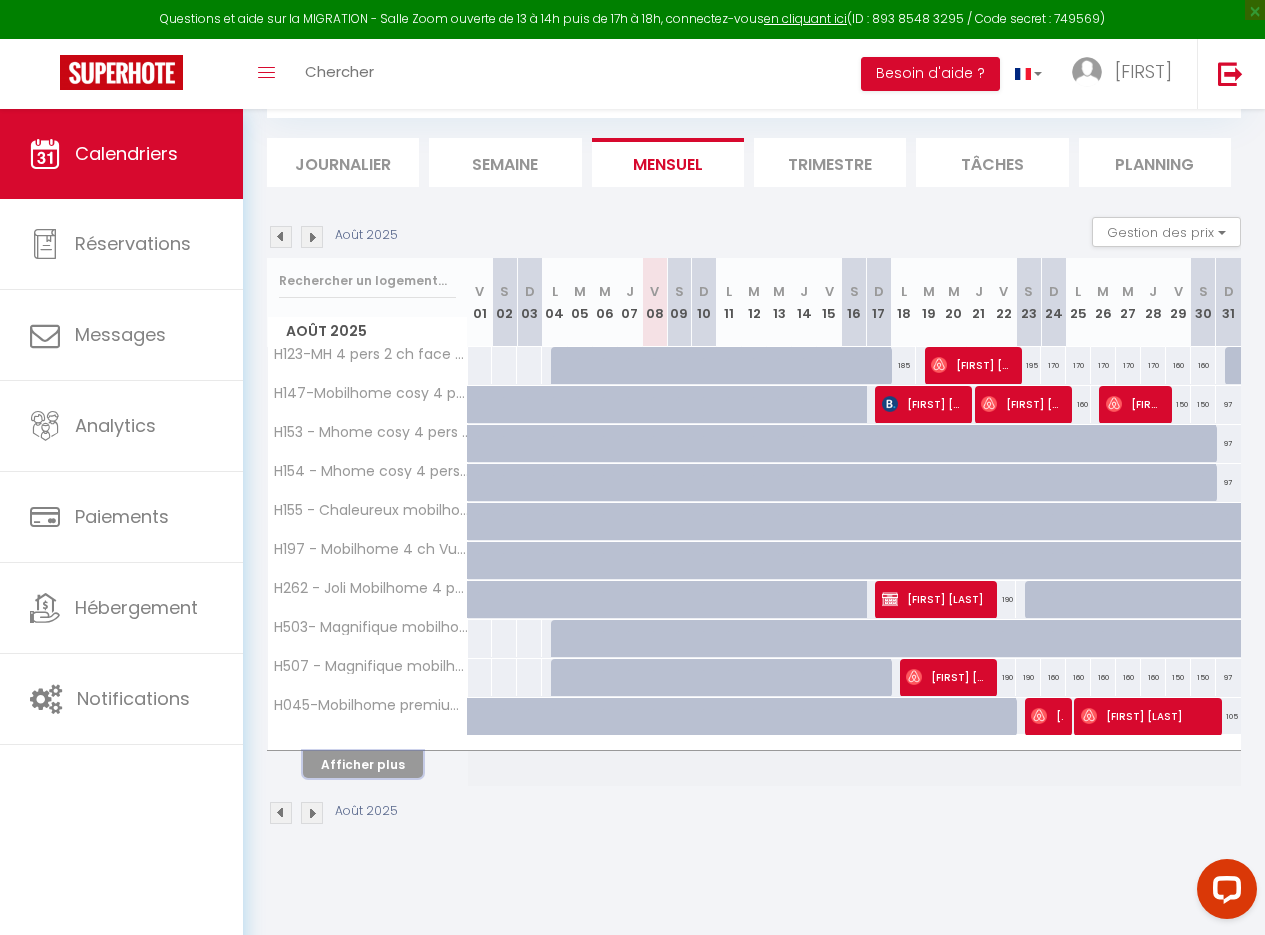 click on "Afficher plus" at bounding box center (363, 764) 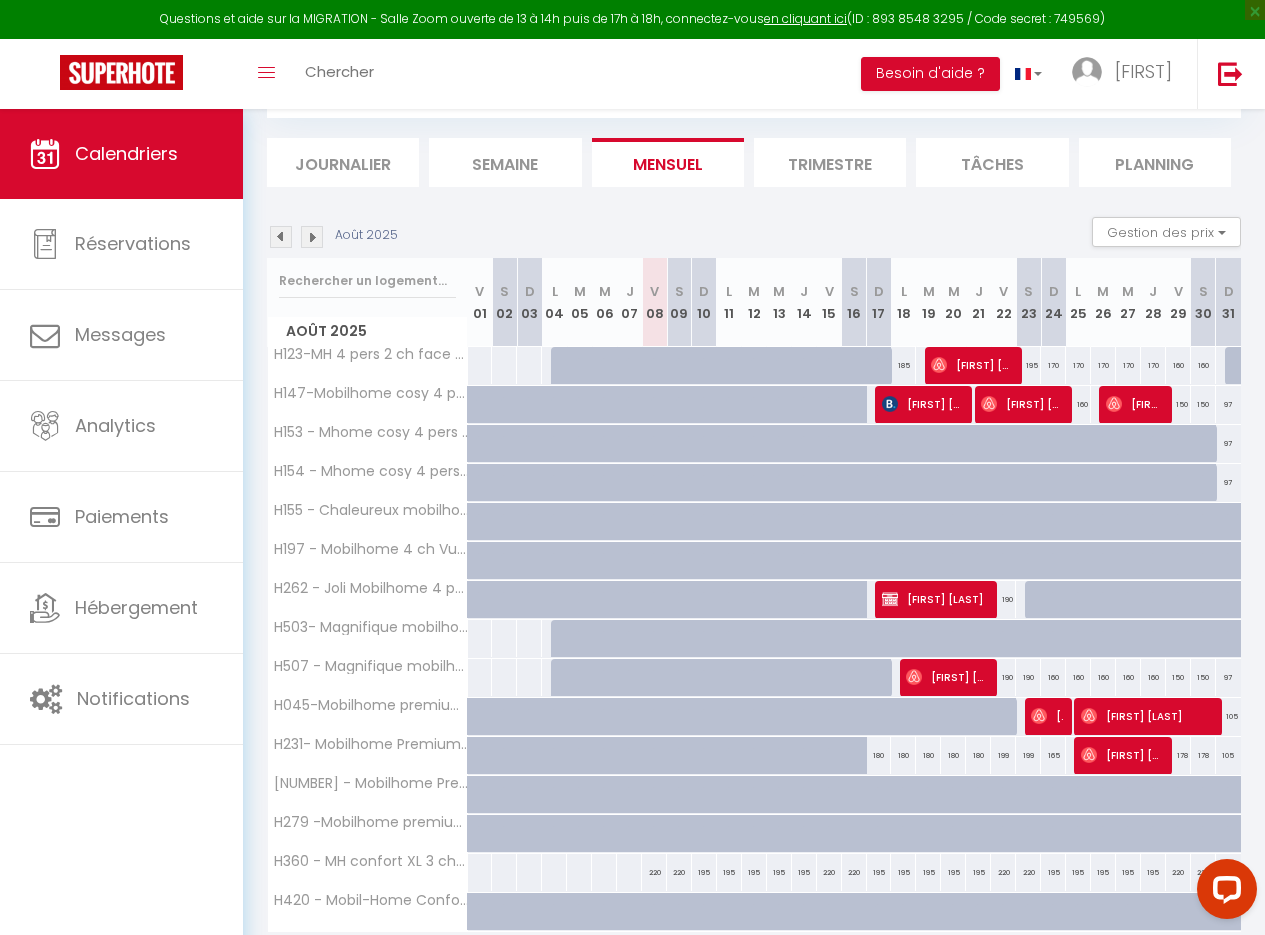 click on "220" at bounding box center (654, 872) 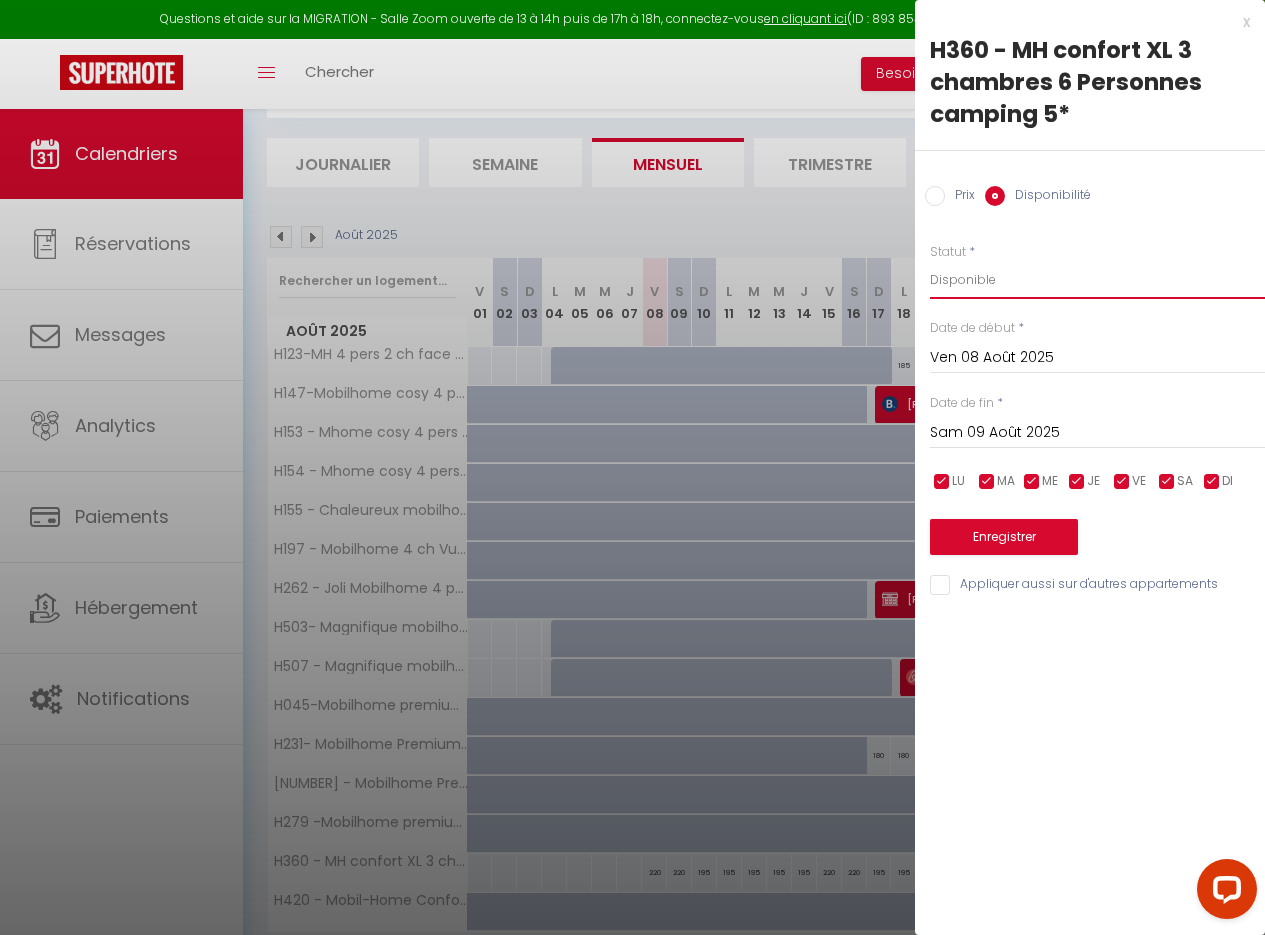 click on "Disponible
Indisponible" at bounding box center [1097, 280] 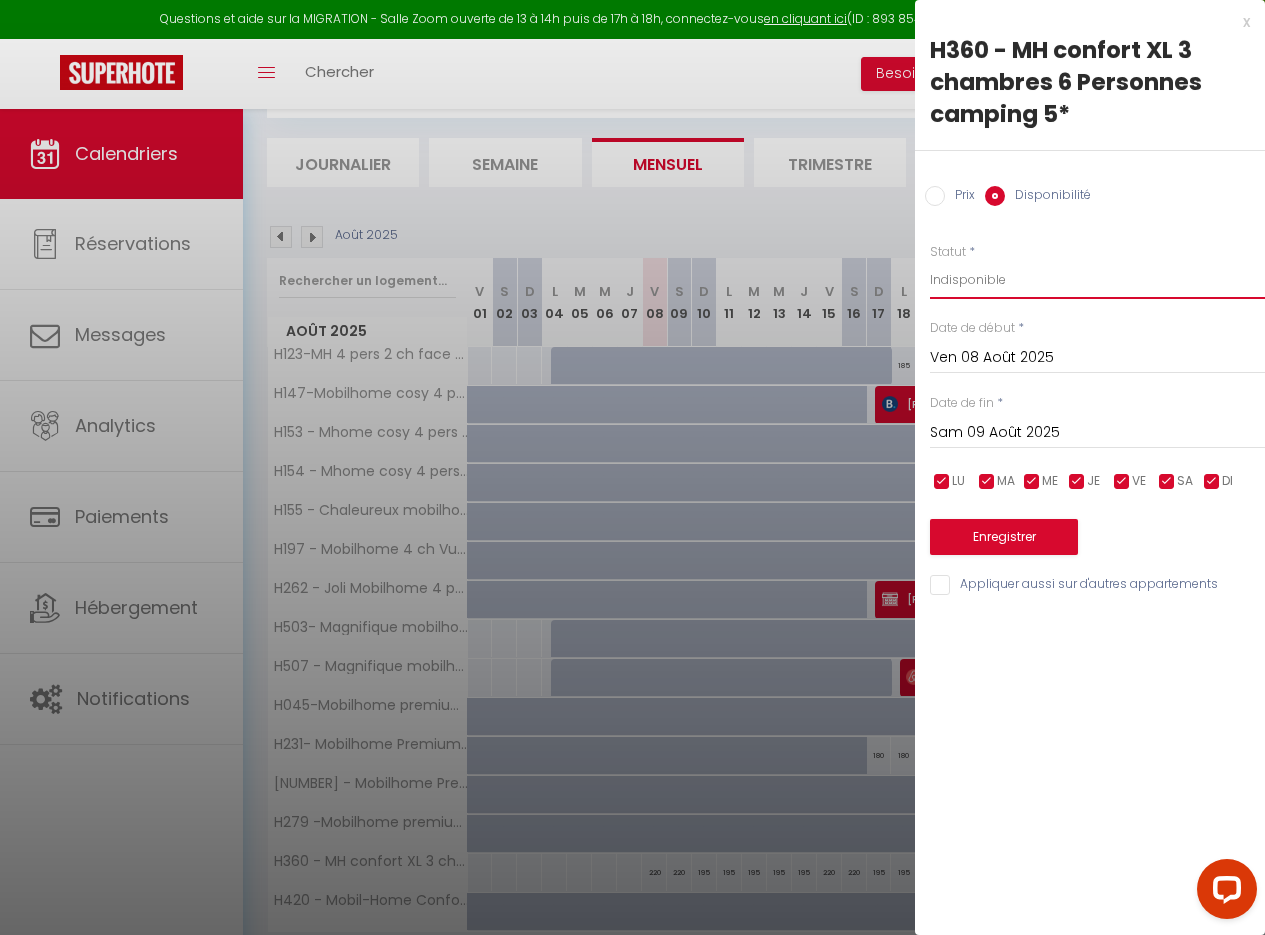 click on "Disponible
Indisponible" at bounding box center (1097, 280) 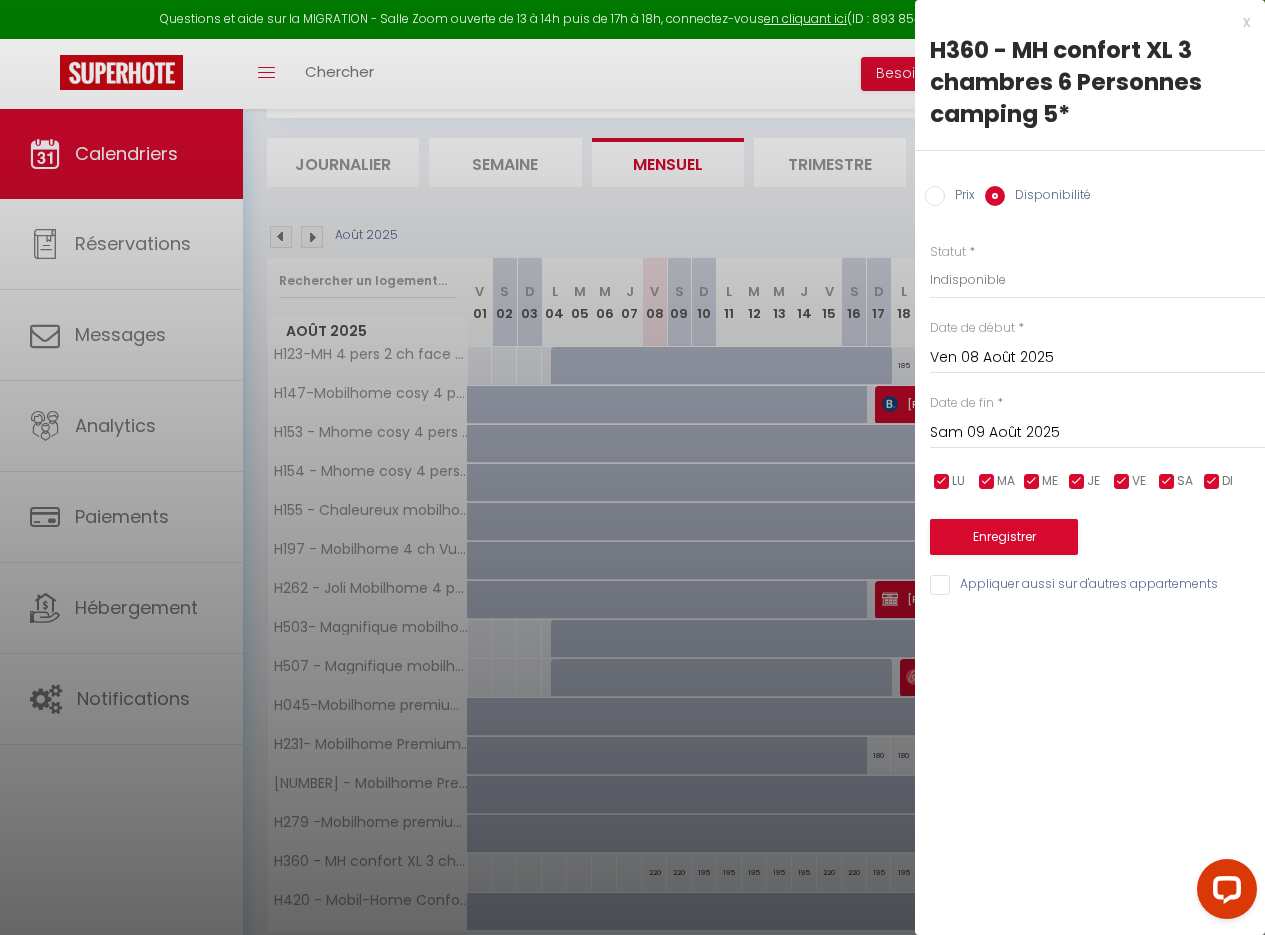 click on "Sam 09 Août 2025" at bounding box center (1097, 433) 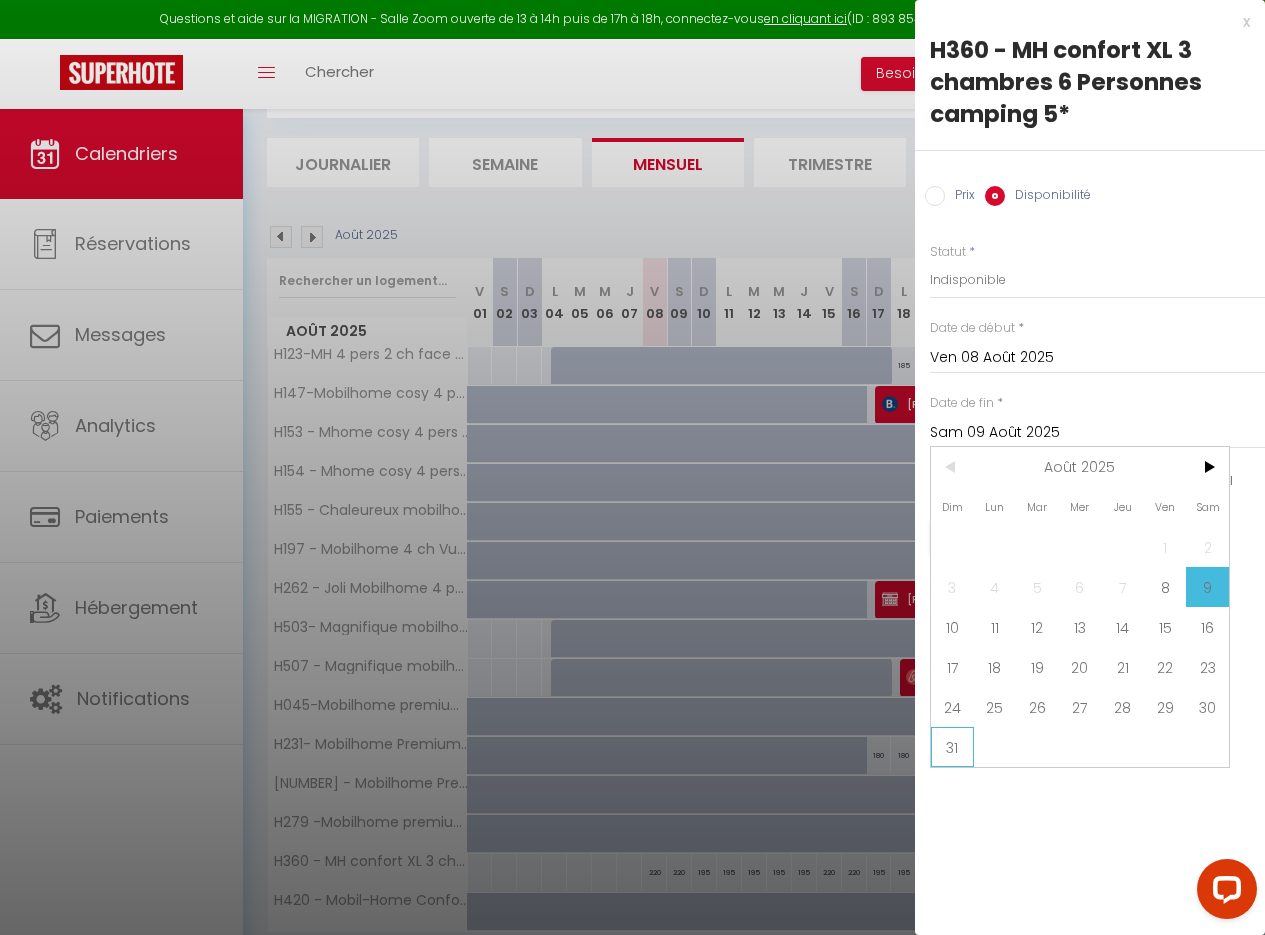 click on "31" at bounding box center [952, 747] 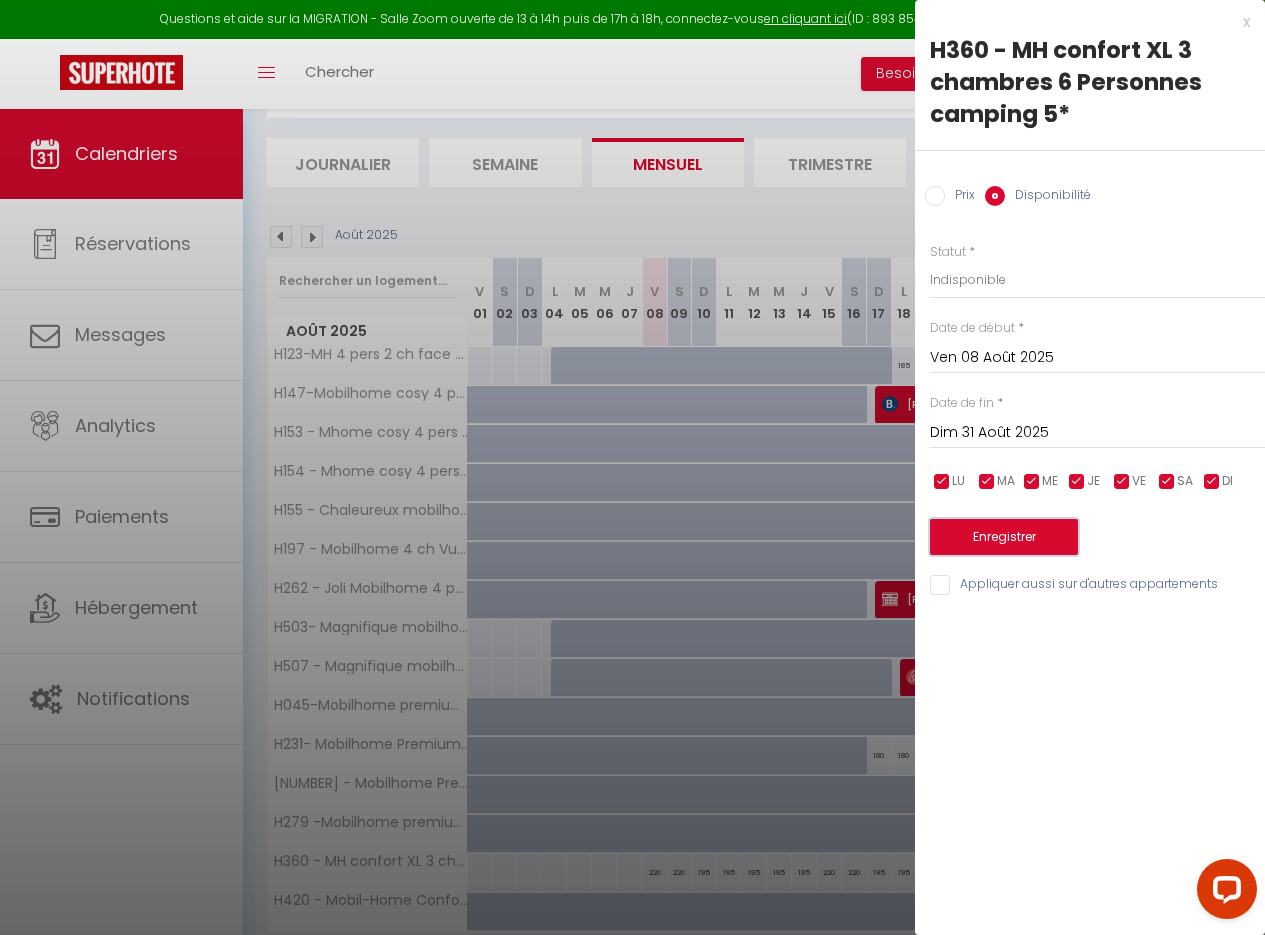 click on "Enregistrer" at bounding box center (1004, 537) 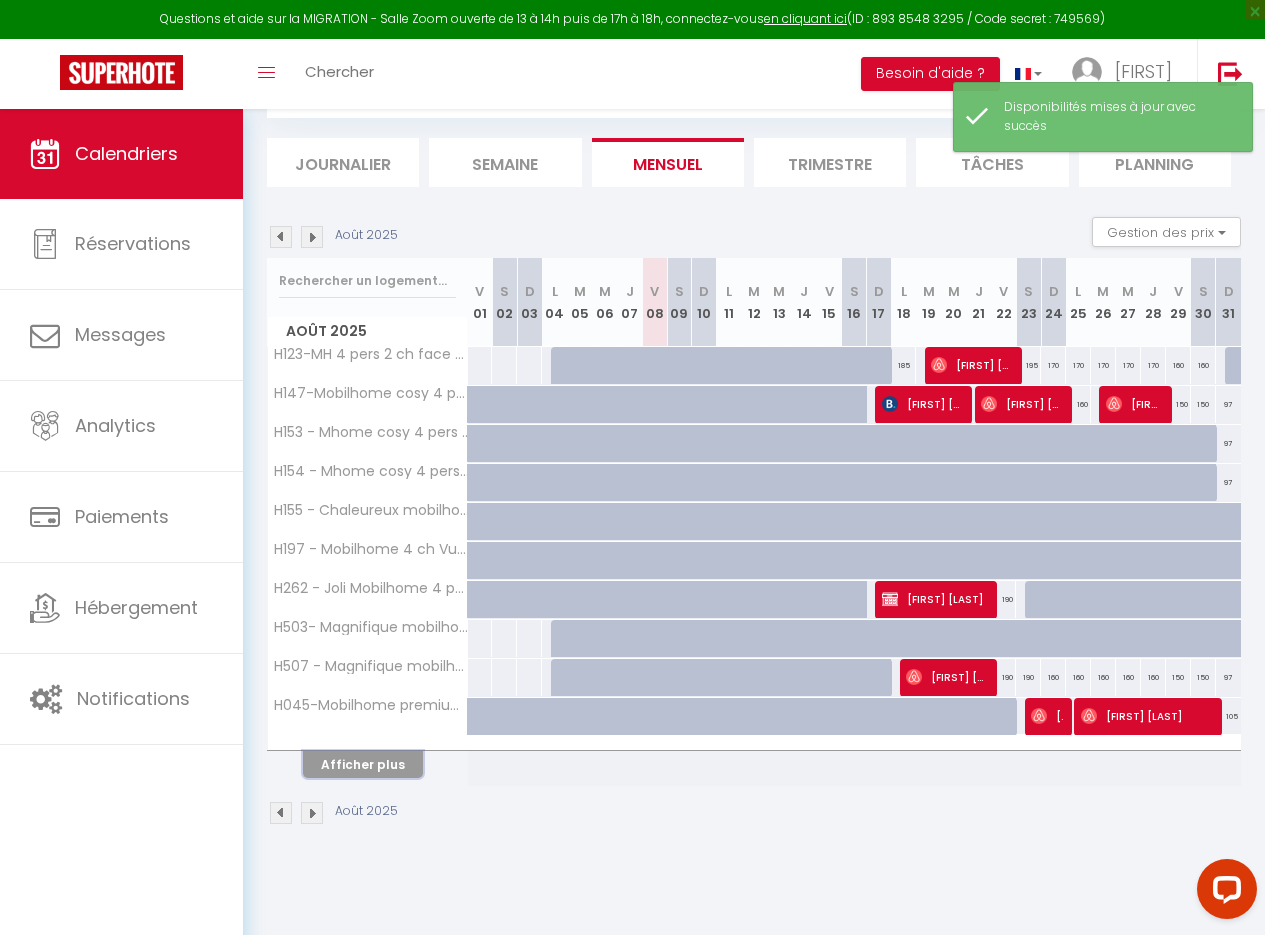 click on "Afficher plus" at bounding box center [363, 764] 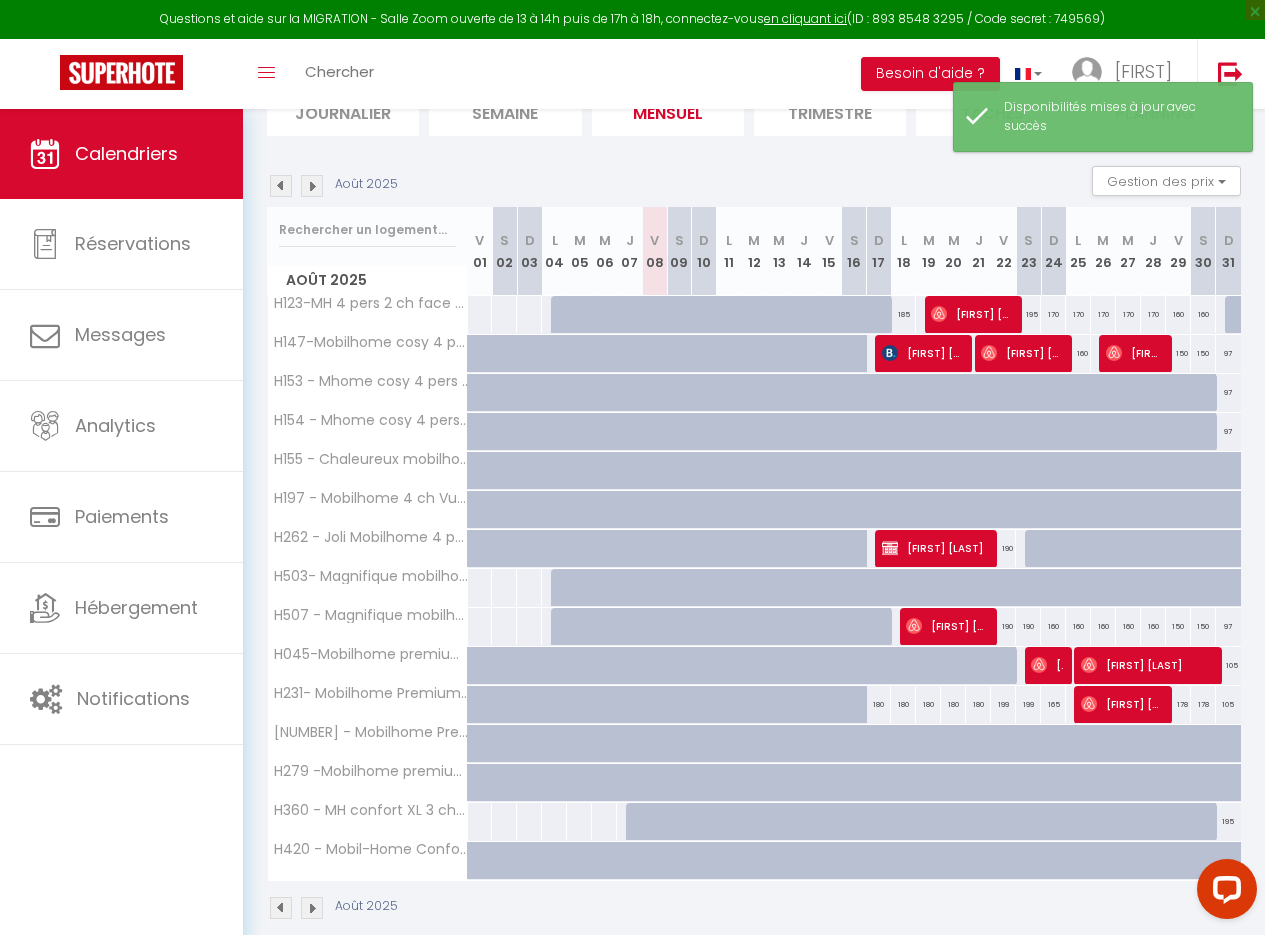 scroll, scrollTop: 204, scrollLeft: 0, axis: vertical 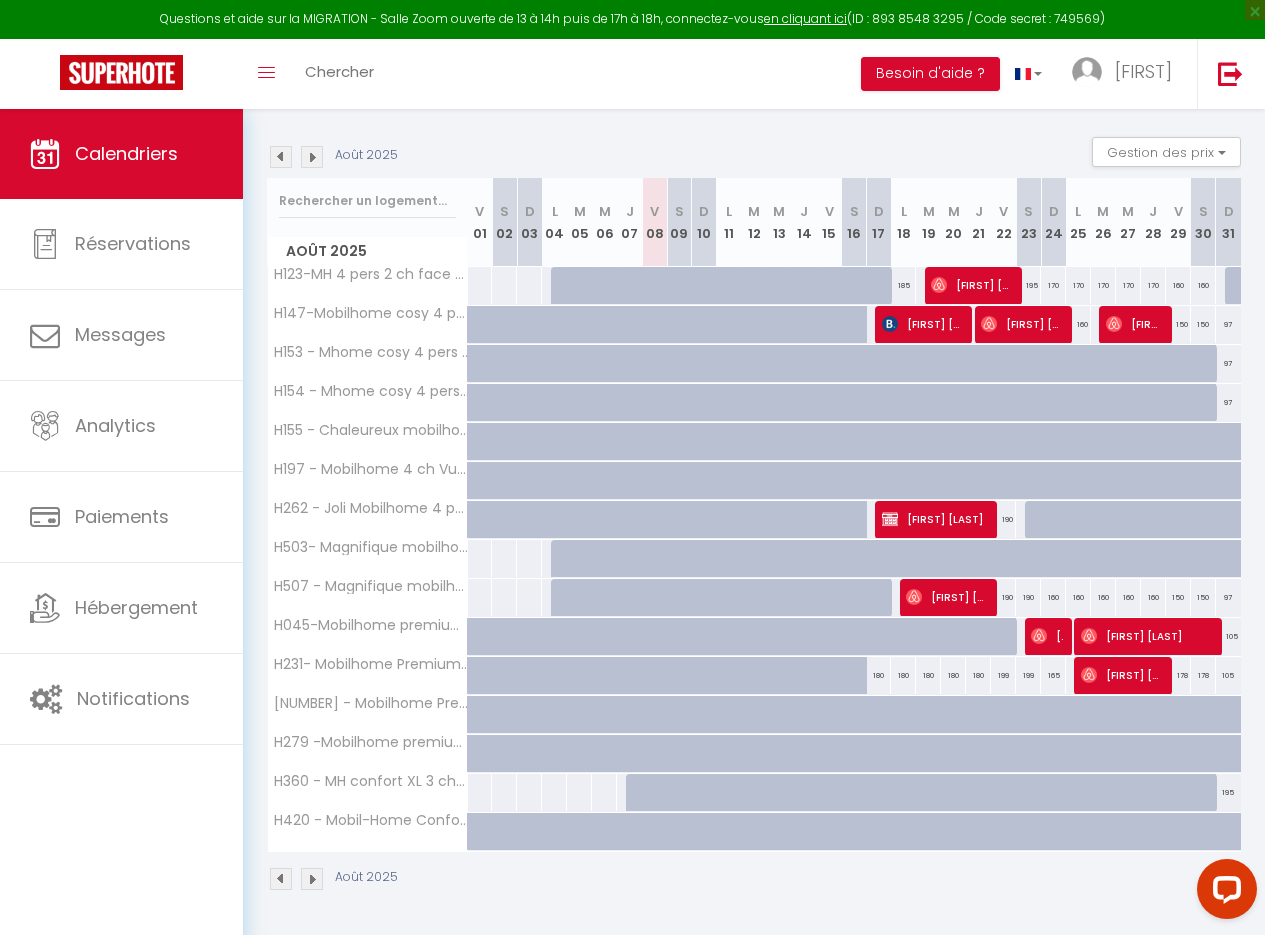 click on "195" at bounding box center (1228, 792) 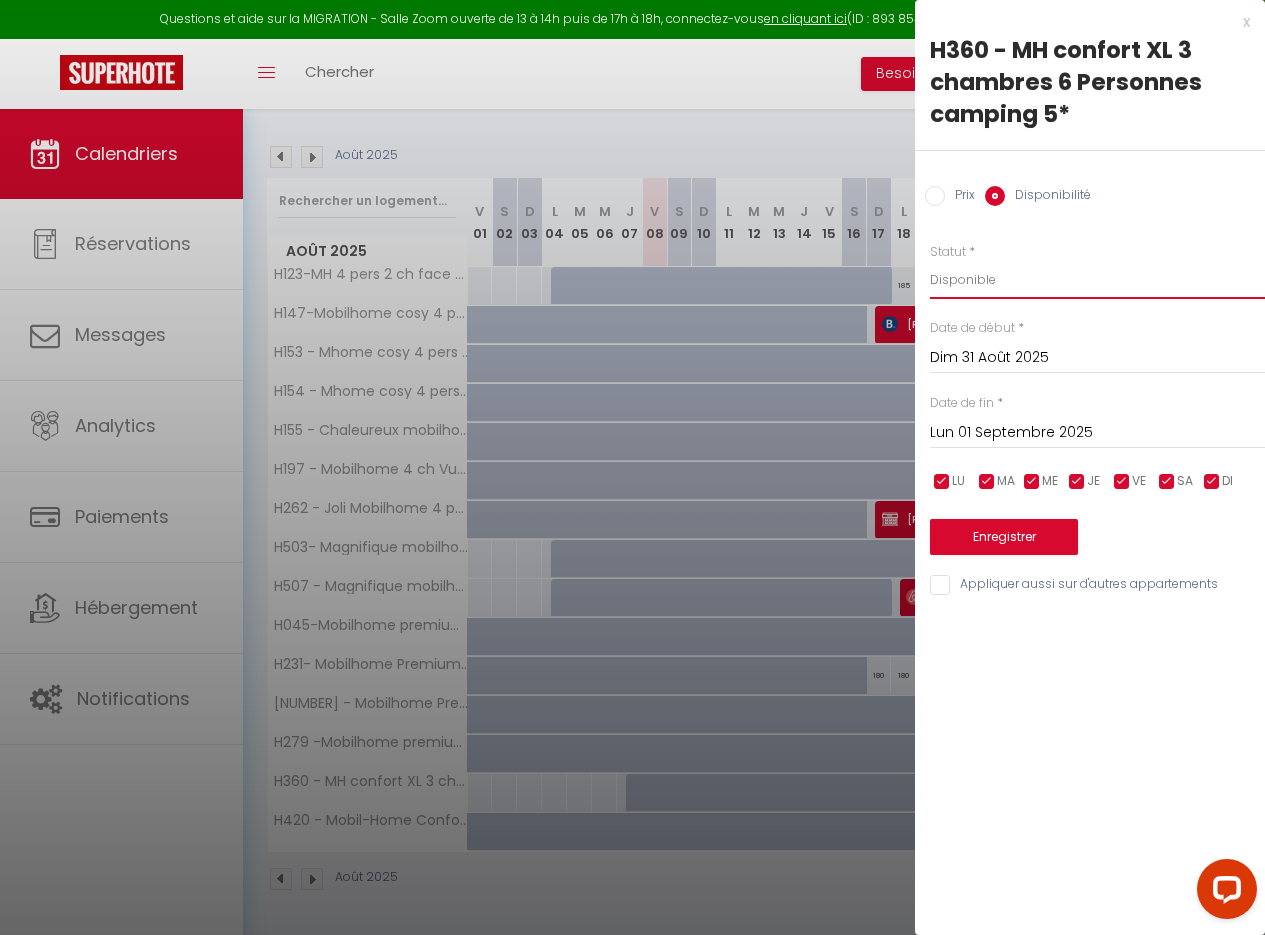 click on "Disponible
Indisponible" at bounding box center [1097, 280] 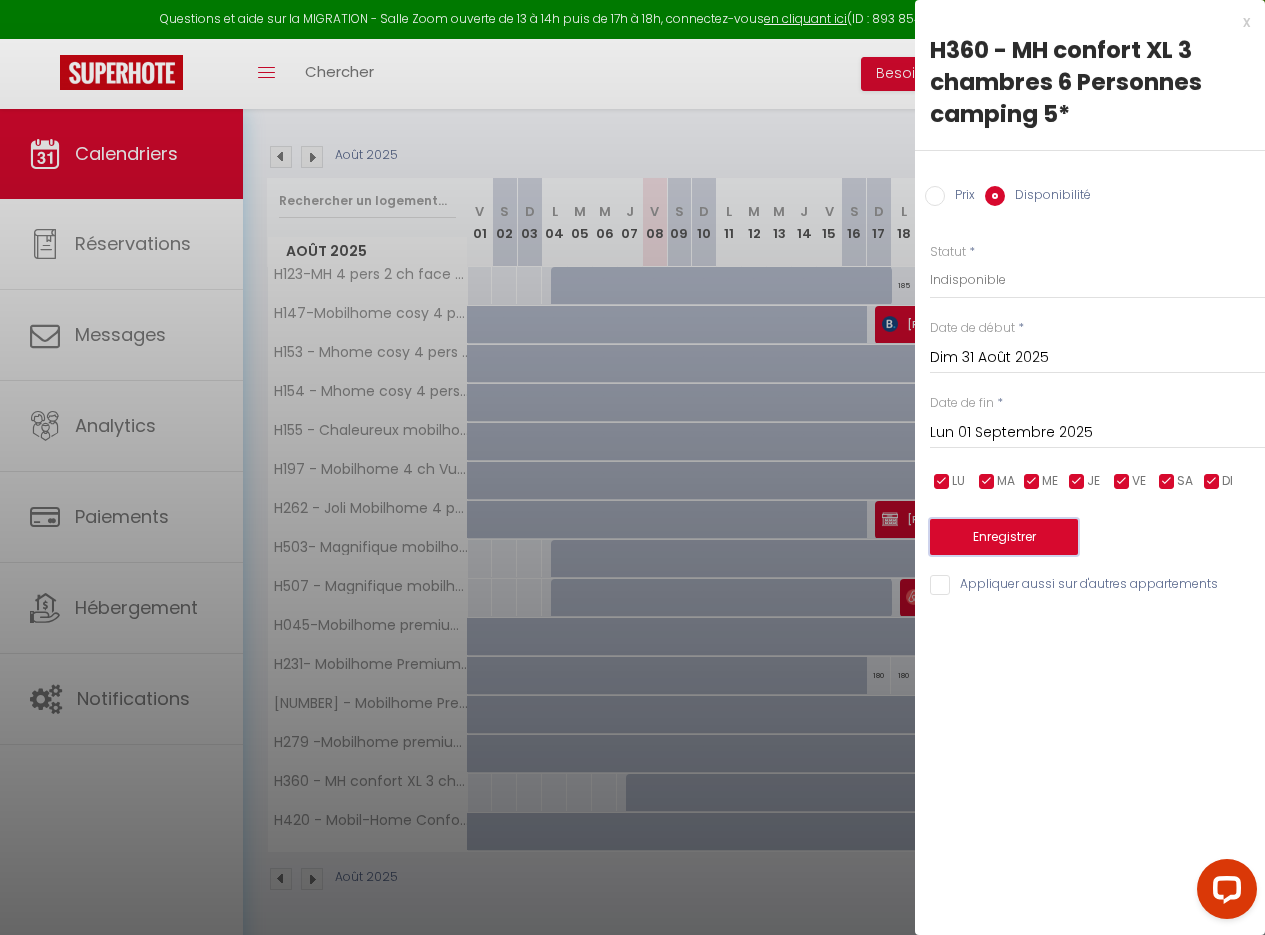 click on "Enregistrer" at bounding box center (1004, 537) 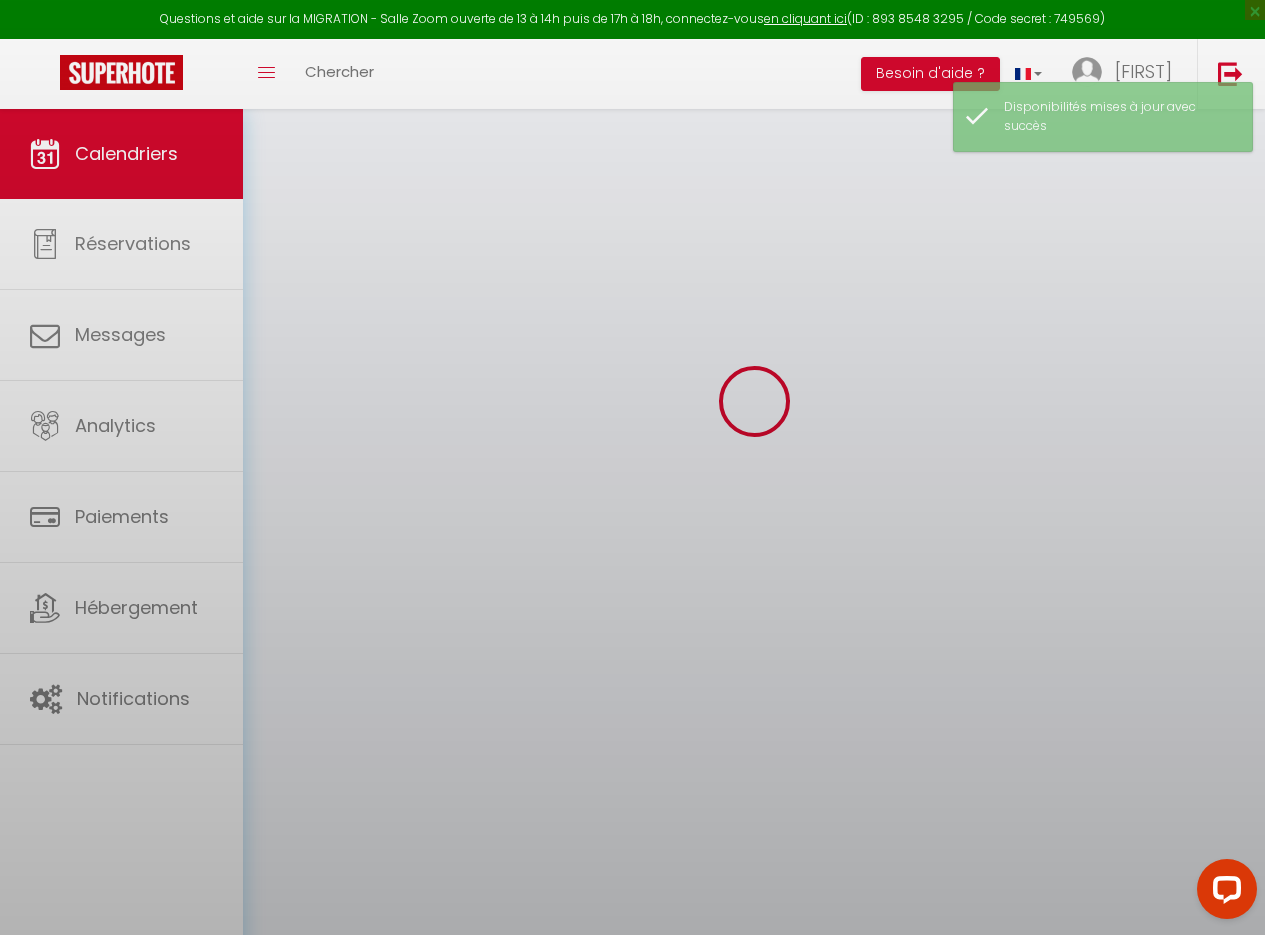 scroll, scrollTop: 109, scrollLeft: 0, axis: vertical 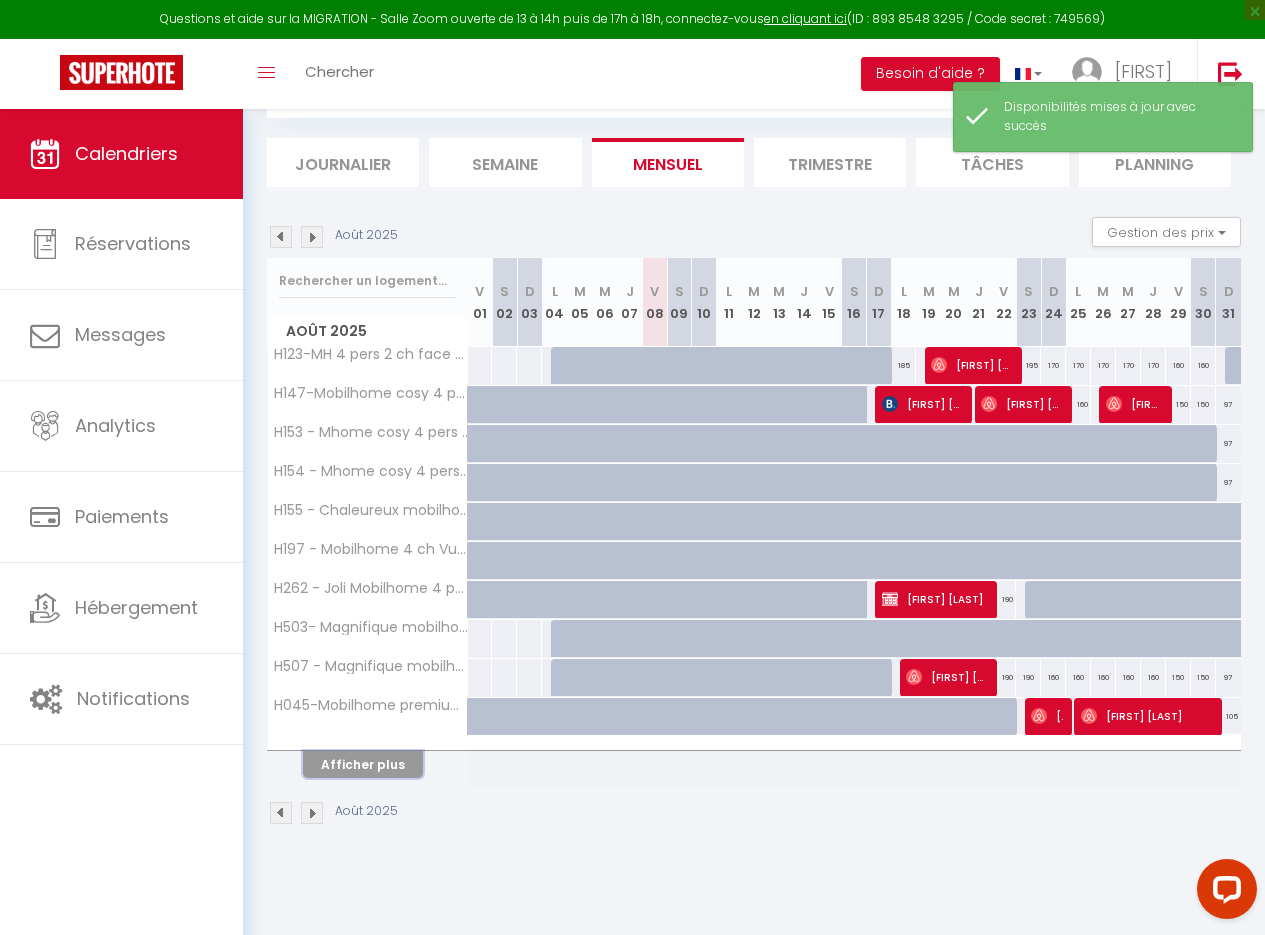 click on "Afficher plus" at bounding box center [363, 764] 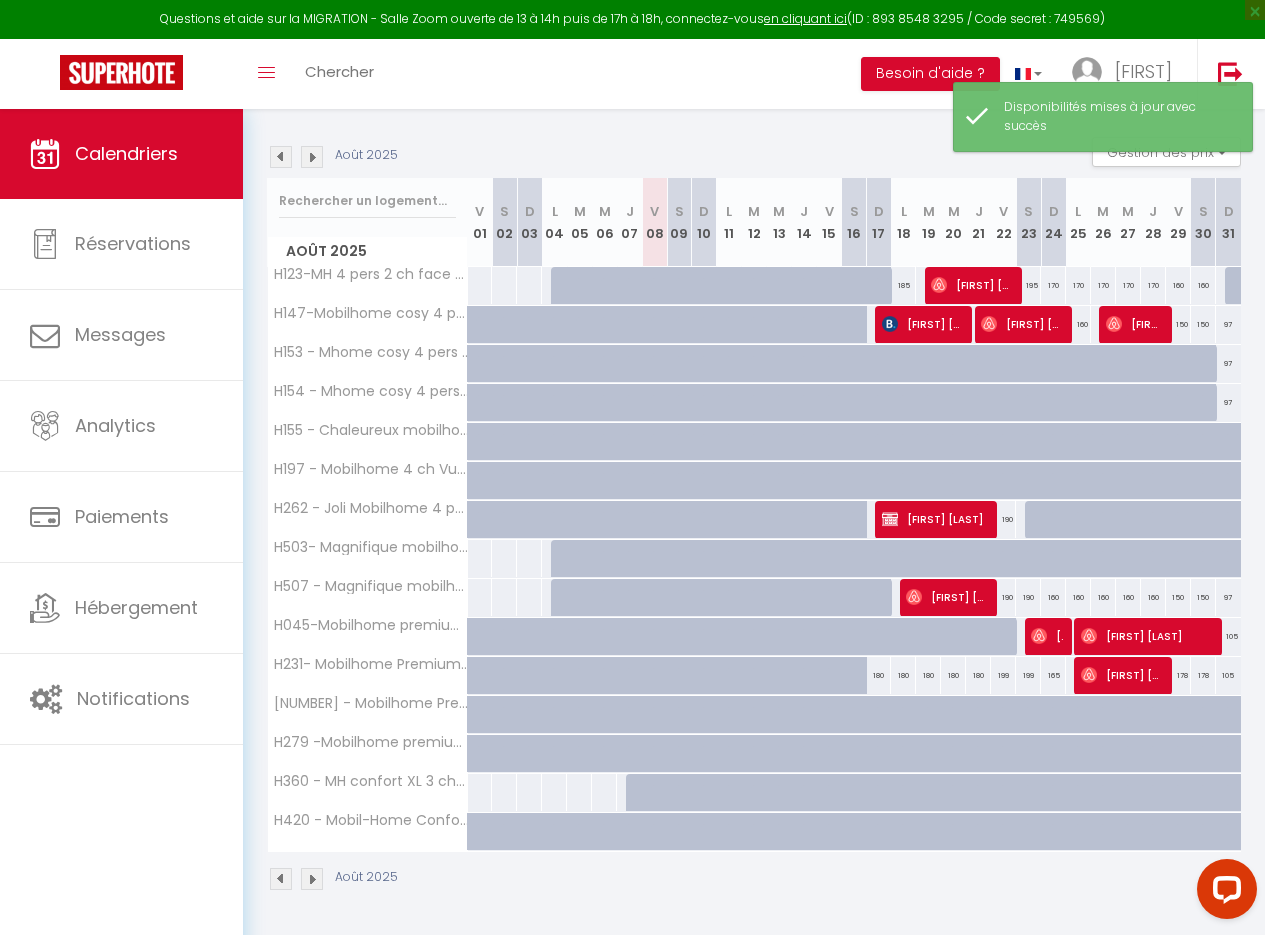 scroll, scrollTop: 204, scrollLeft: 0, axis: vertical 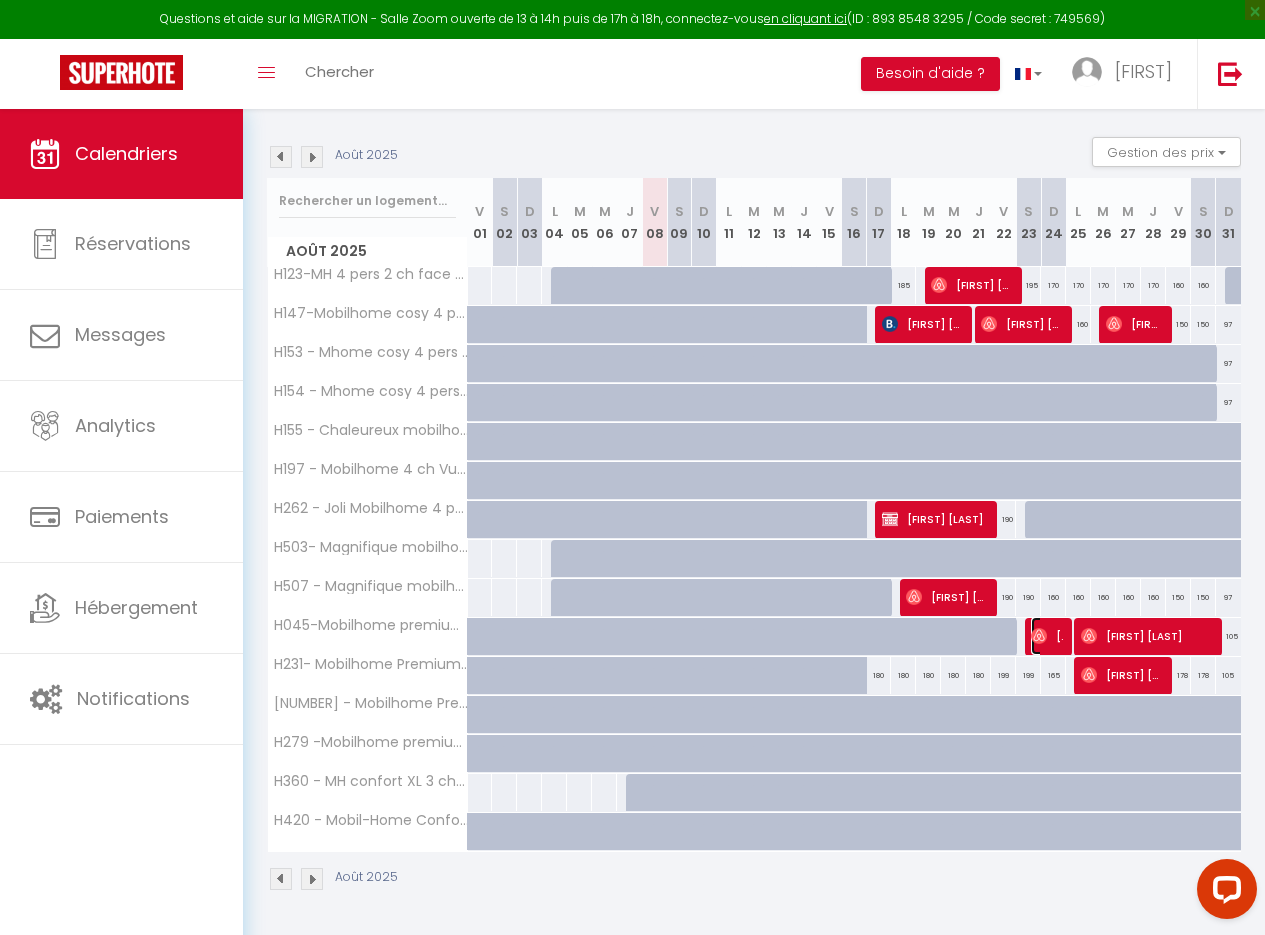 click on "[FIRST] [LAST]" at bounding box center (1047, 636) 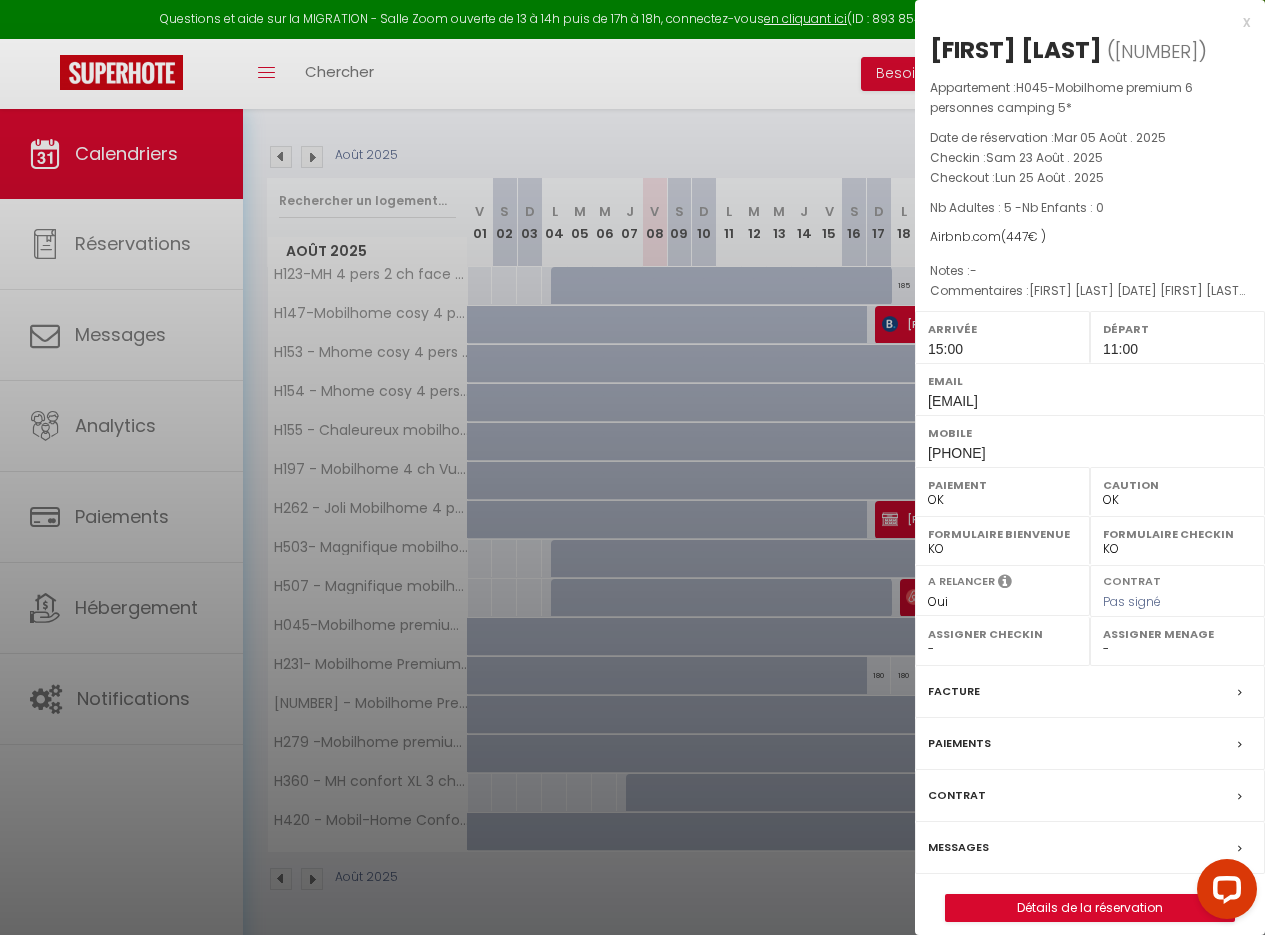 click on "x" at bounding box center (1082, 22) 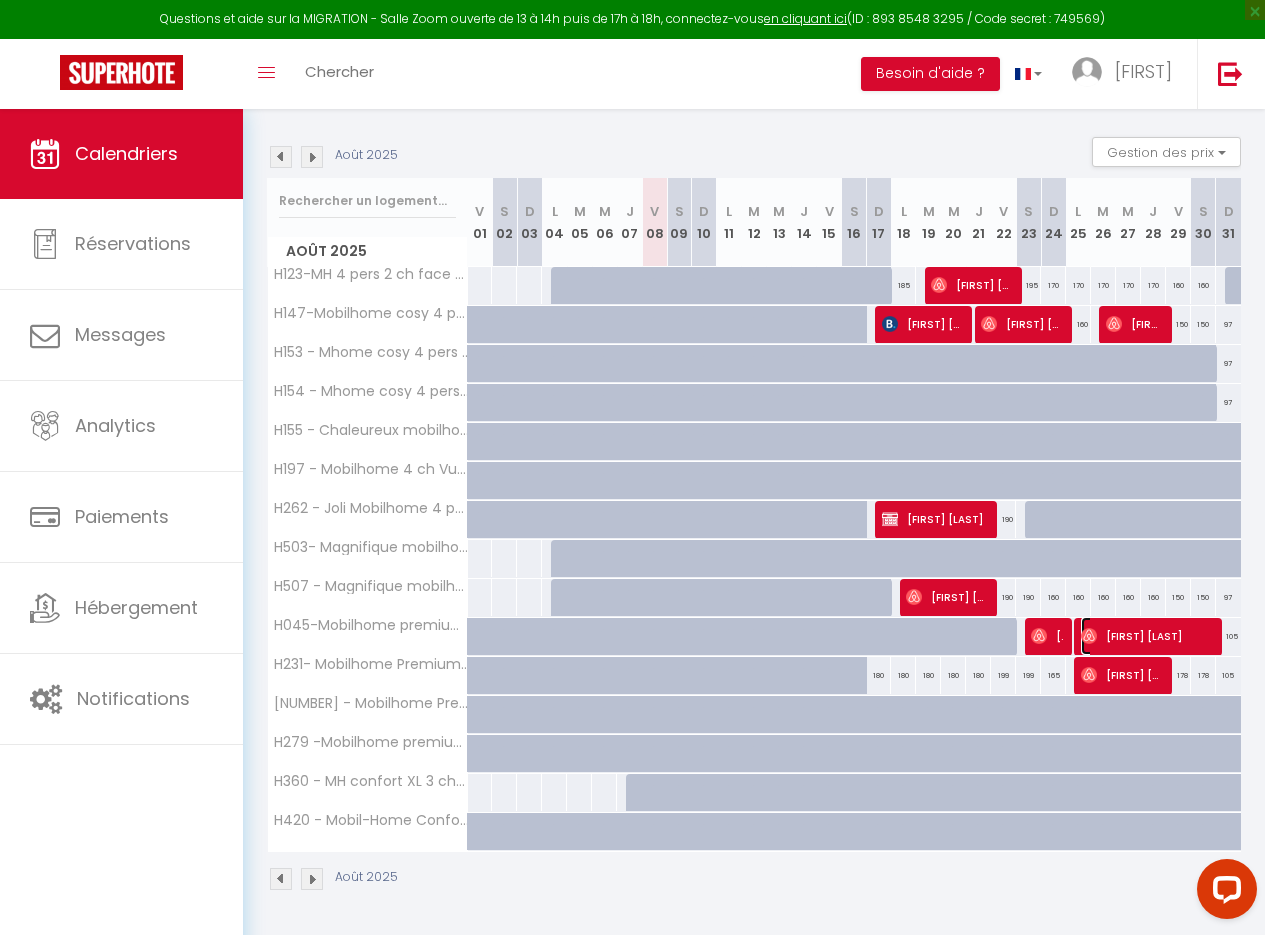 click on "[FIRST] [LAST]" at bounding box center (1145, 636) 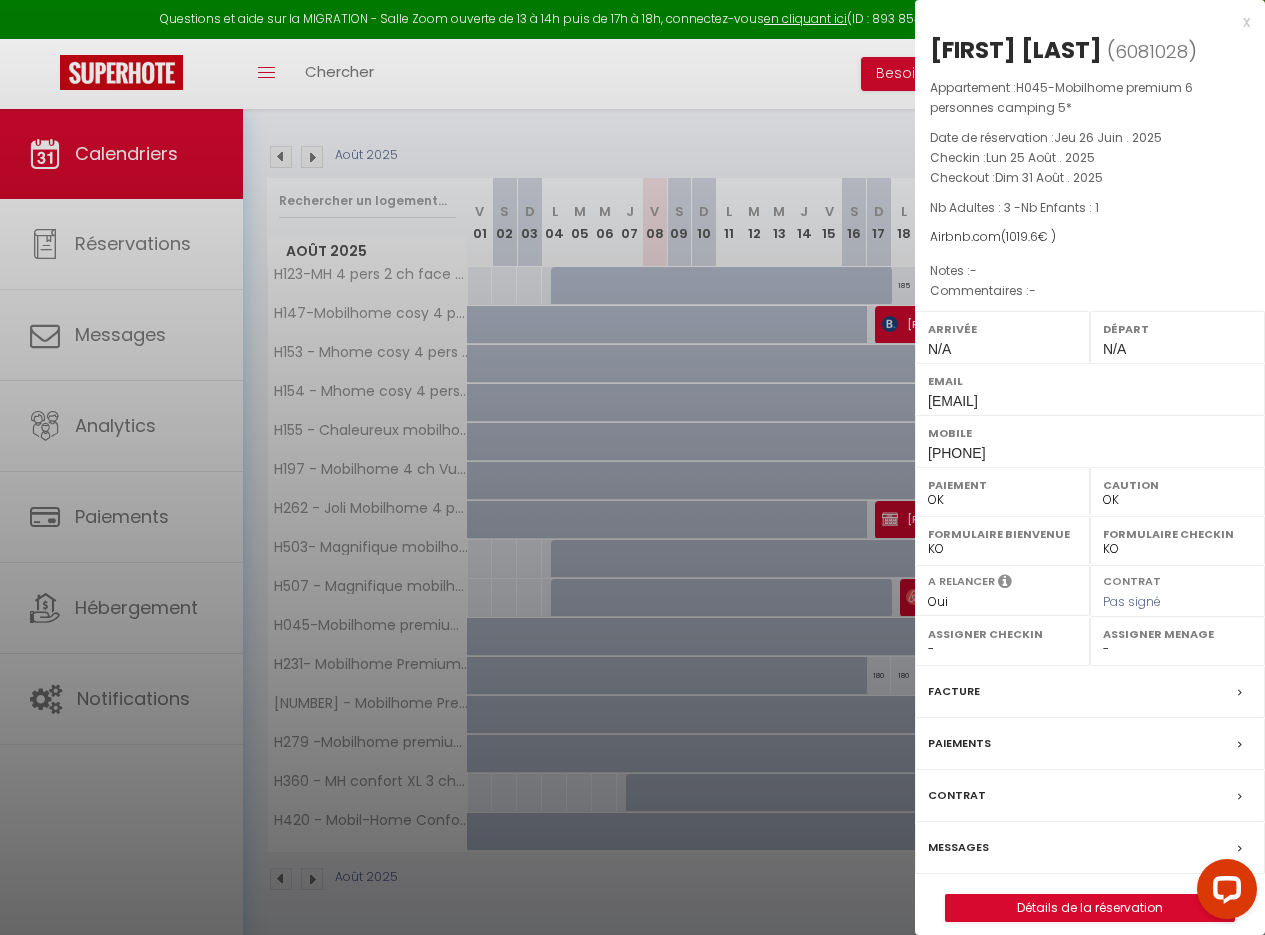 click on "x
Di Bar
( 6081028 )
Appartement :
H045-Mobilhome premium 6 personnes camping 5*
Date de réservation :
Jeu 26 Juin . 2025
Checkin :
Lun 25 Août . 2025
Checkout :
Dim 31 Août . 2025
Nb Adultes : 3 -
Nb Enfants :
1
Airbnb.com
(
1019.6
€ )
Notes :
-
Commentaires :
-   Arrivée
N/A   Départ
N/A   Email
[EMAIL]   Mobile
OK   KO" at bounding box center (1090, 476) 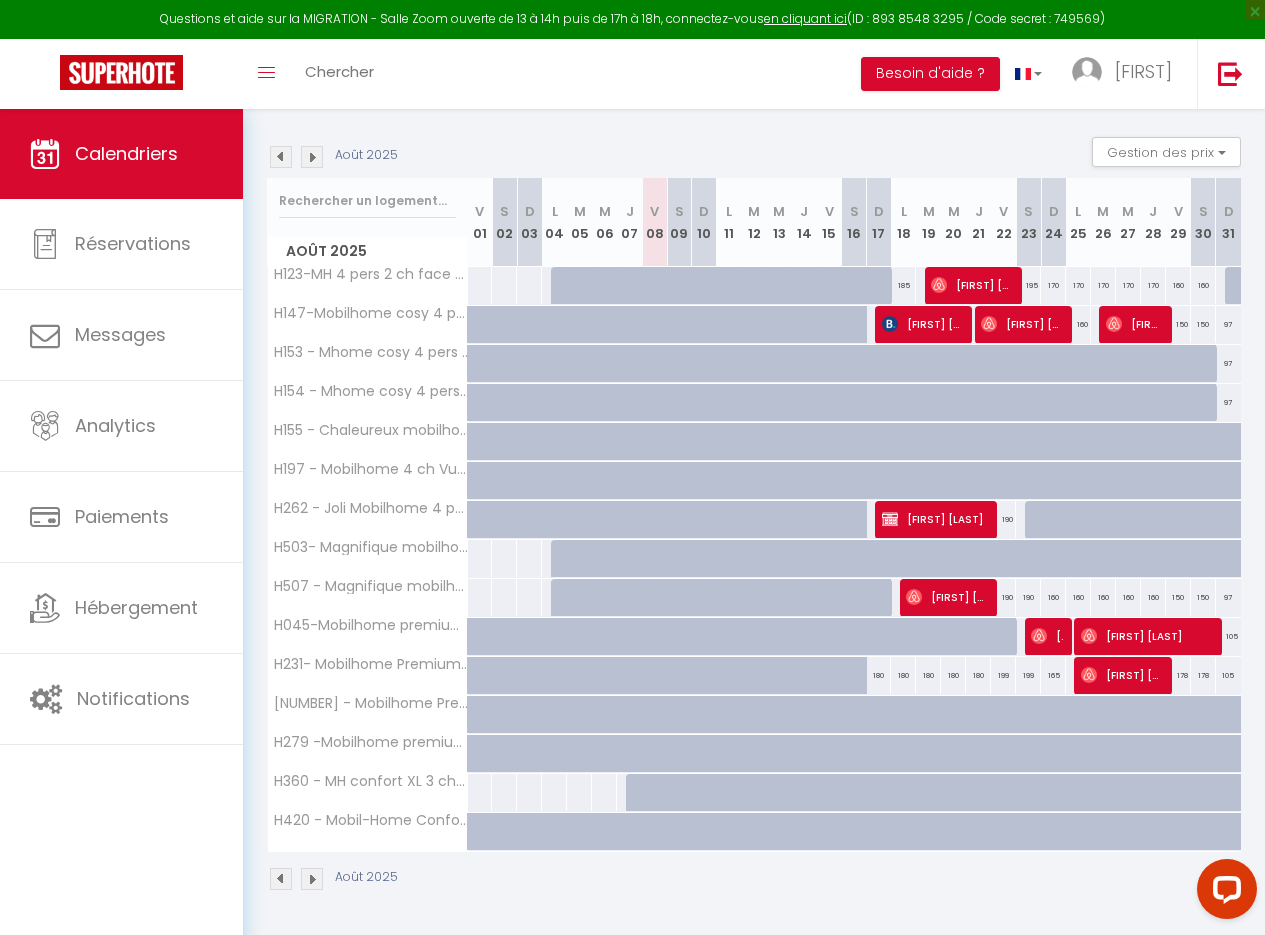 click on "180" at bounding box center (879, 675) 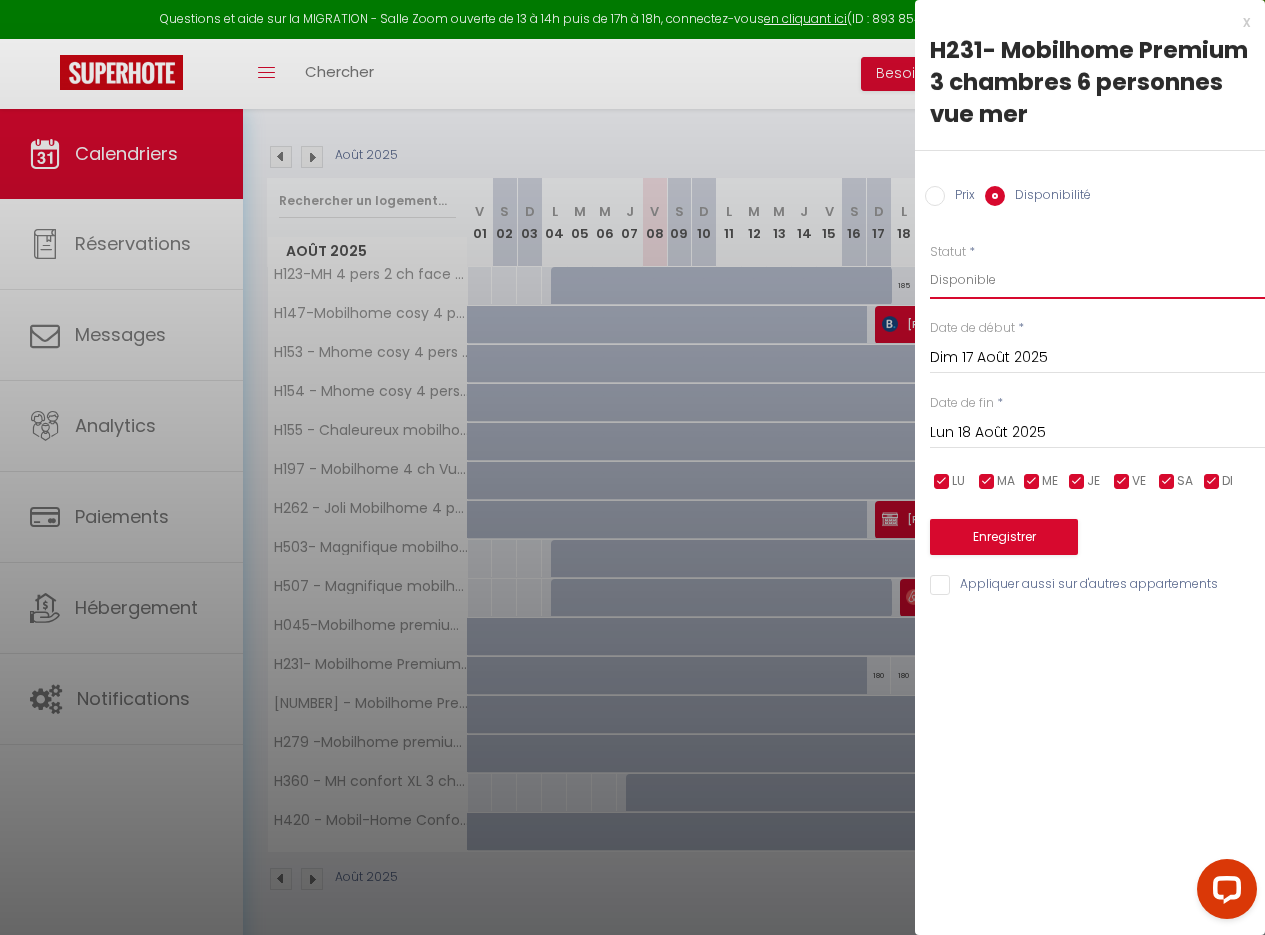 click on "Disponible
Indisponible" at bounding box center (1097, 280) 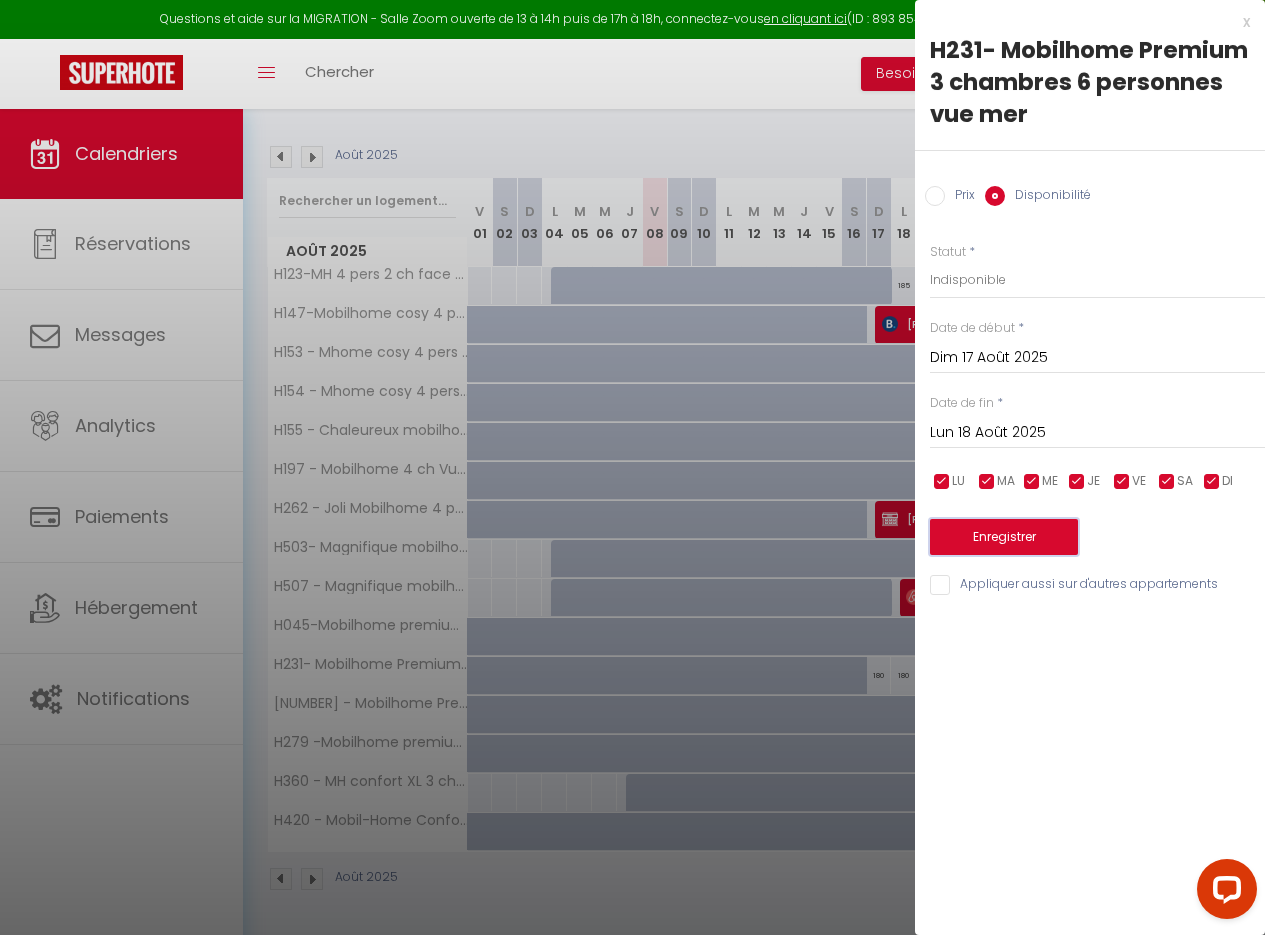 click on "Enregistrer" at bounding box center [1004, 537] 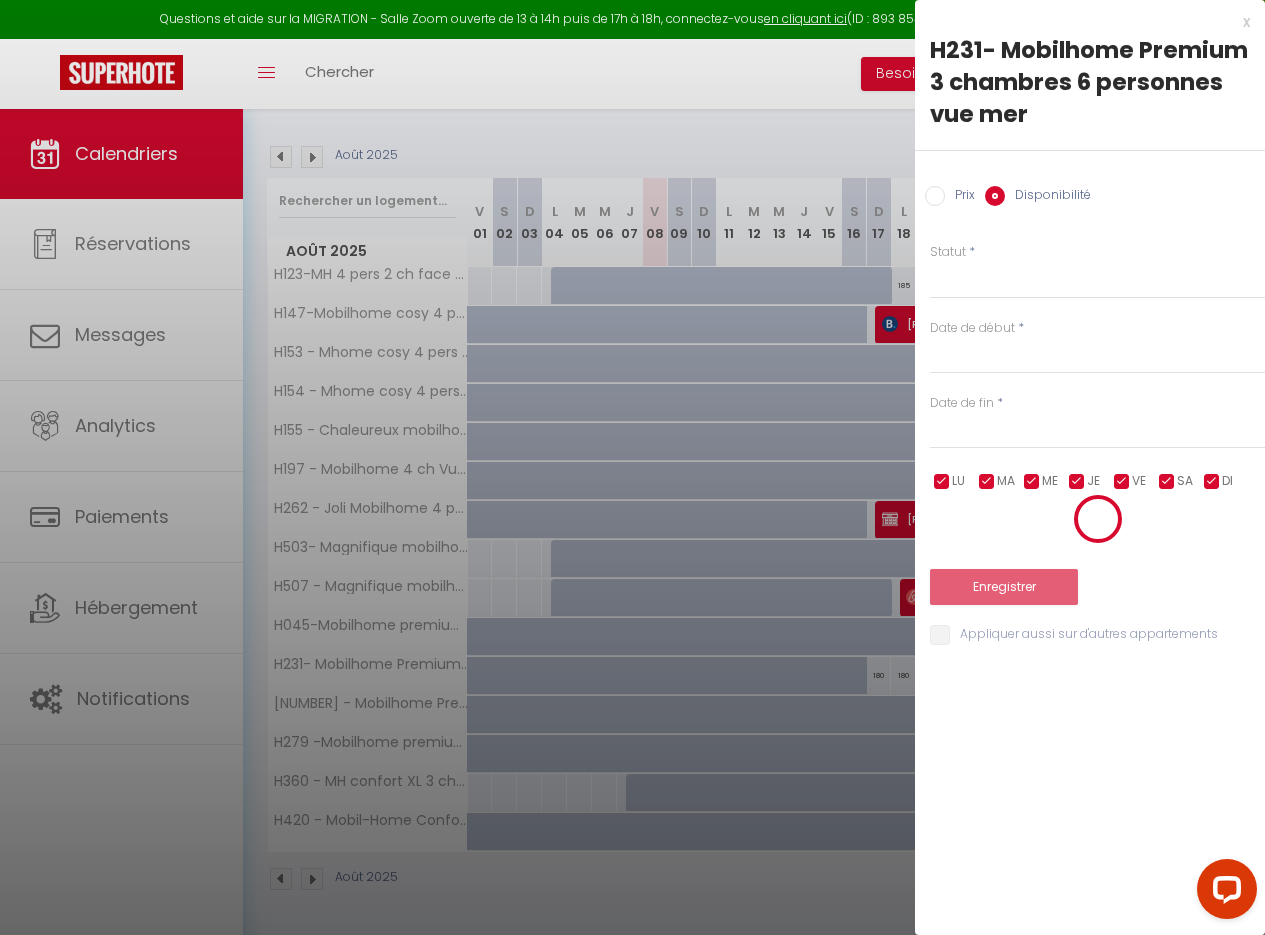 scroll, scrollTop: 109, scrollLeft: 0, axis: vertical 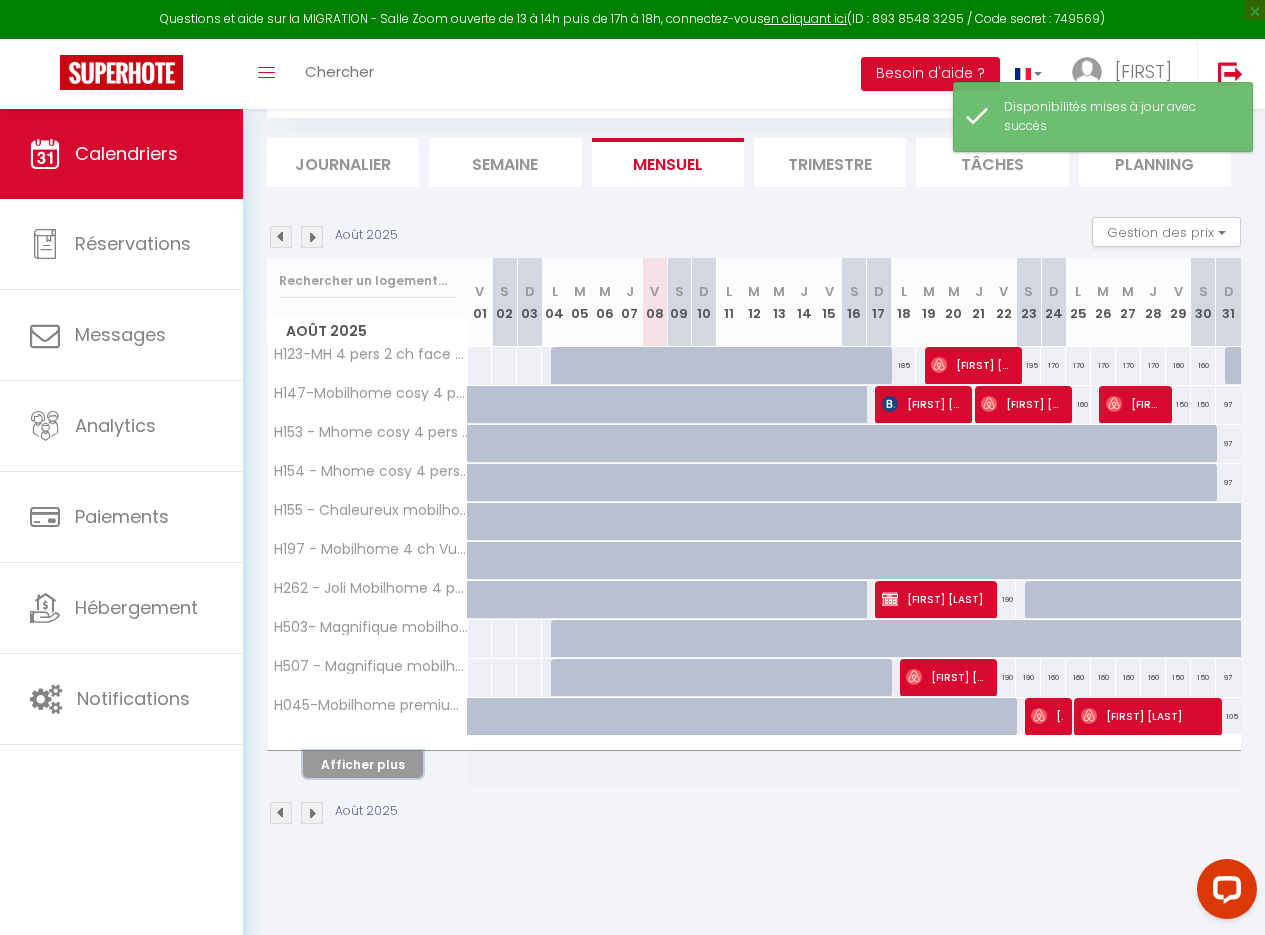 click on "Afficher plus" at bounding box center [363, 764] 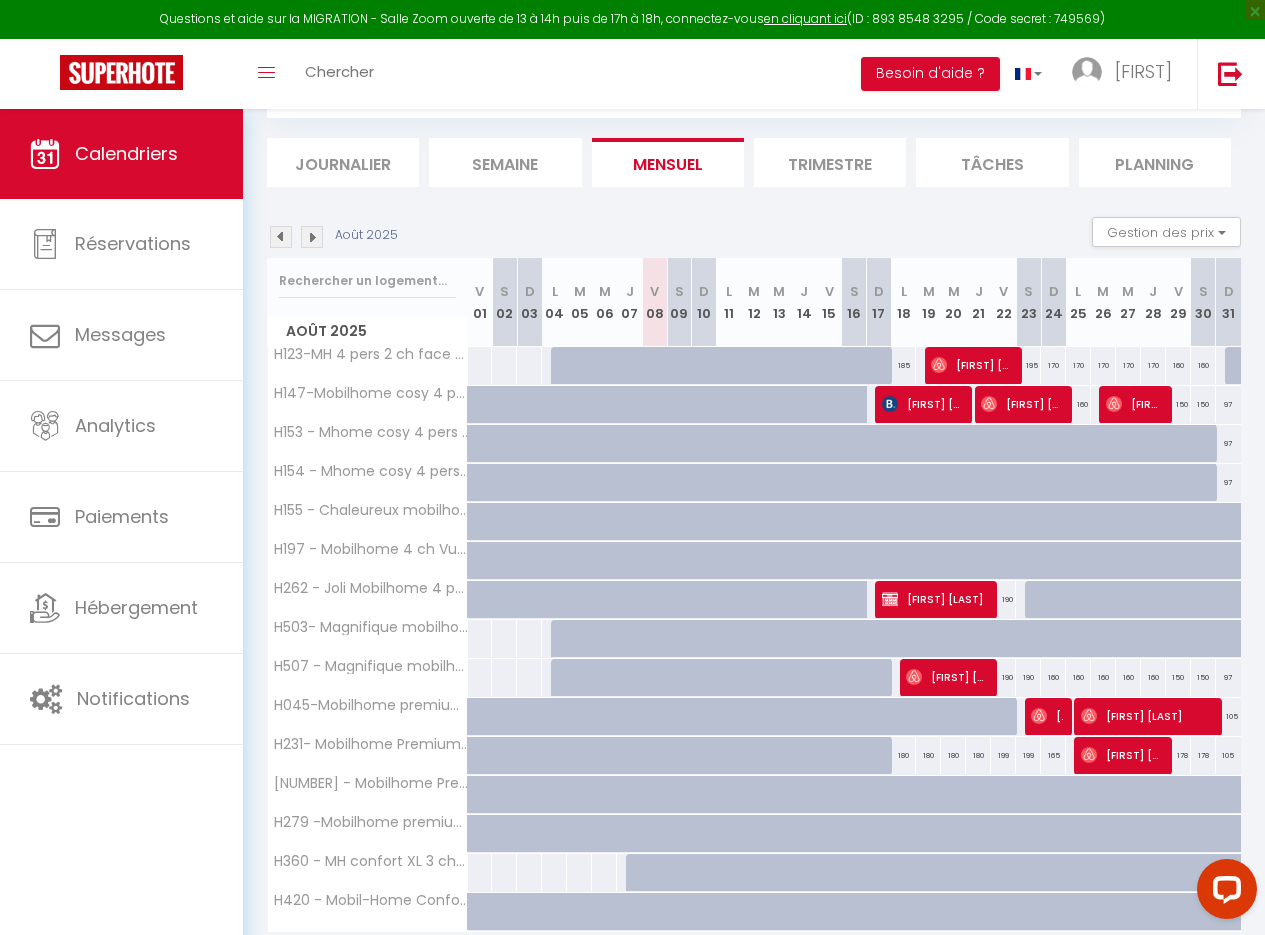 click at bounding box center [887, 767] 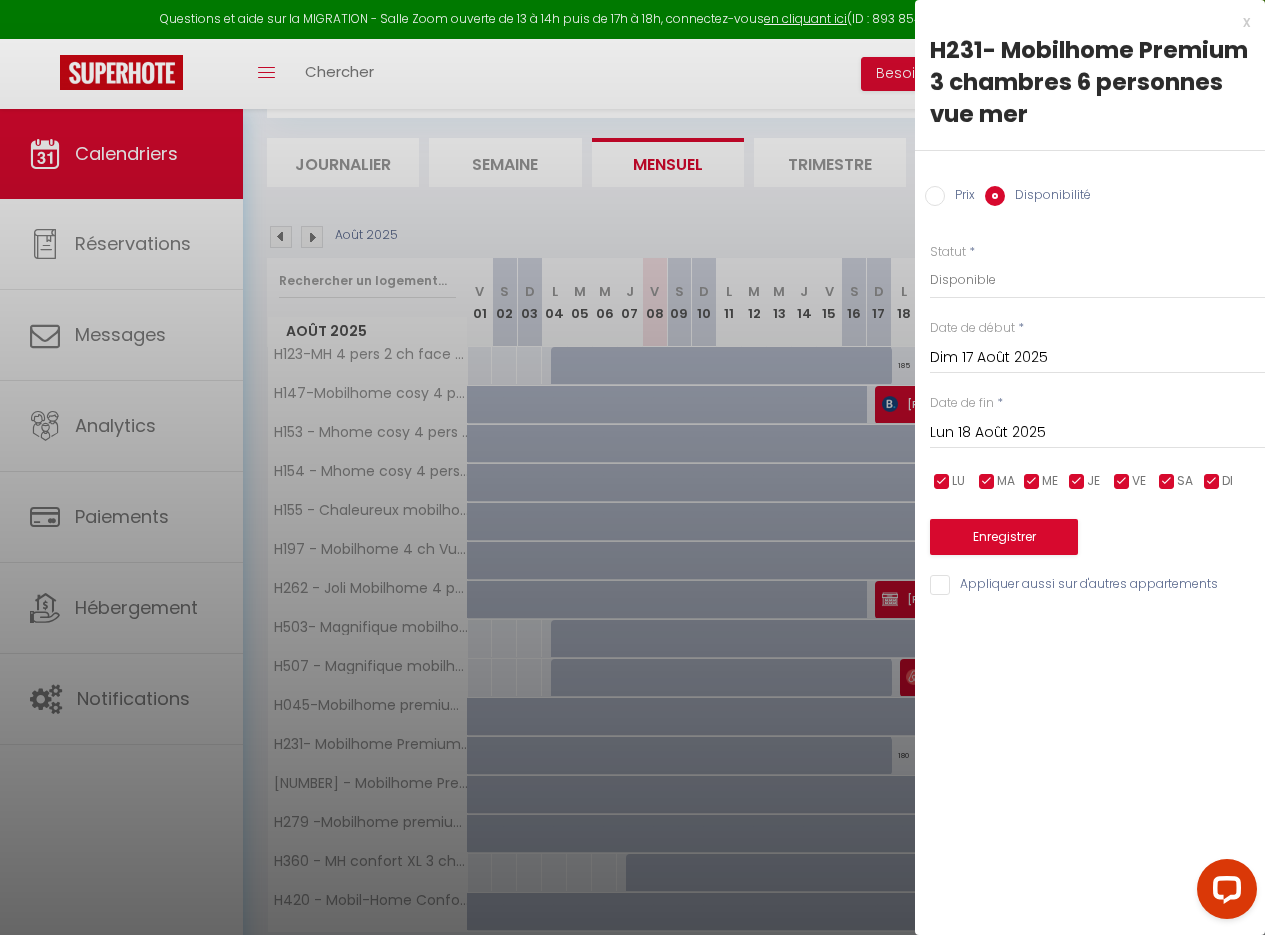 click on "x" at bounding box center (1082, 22) 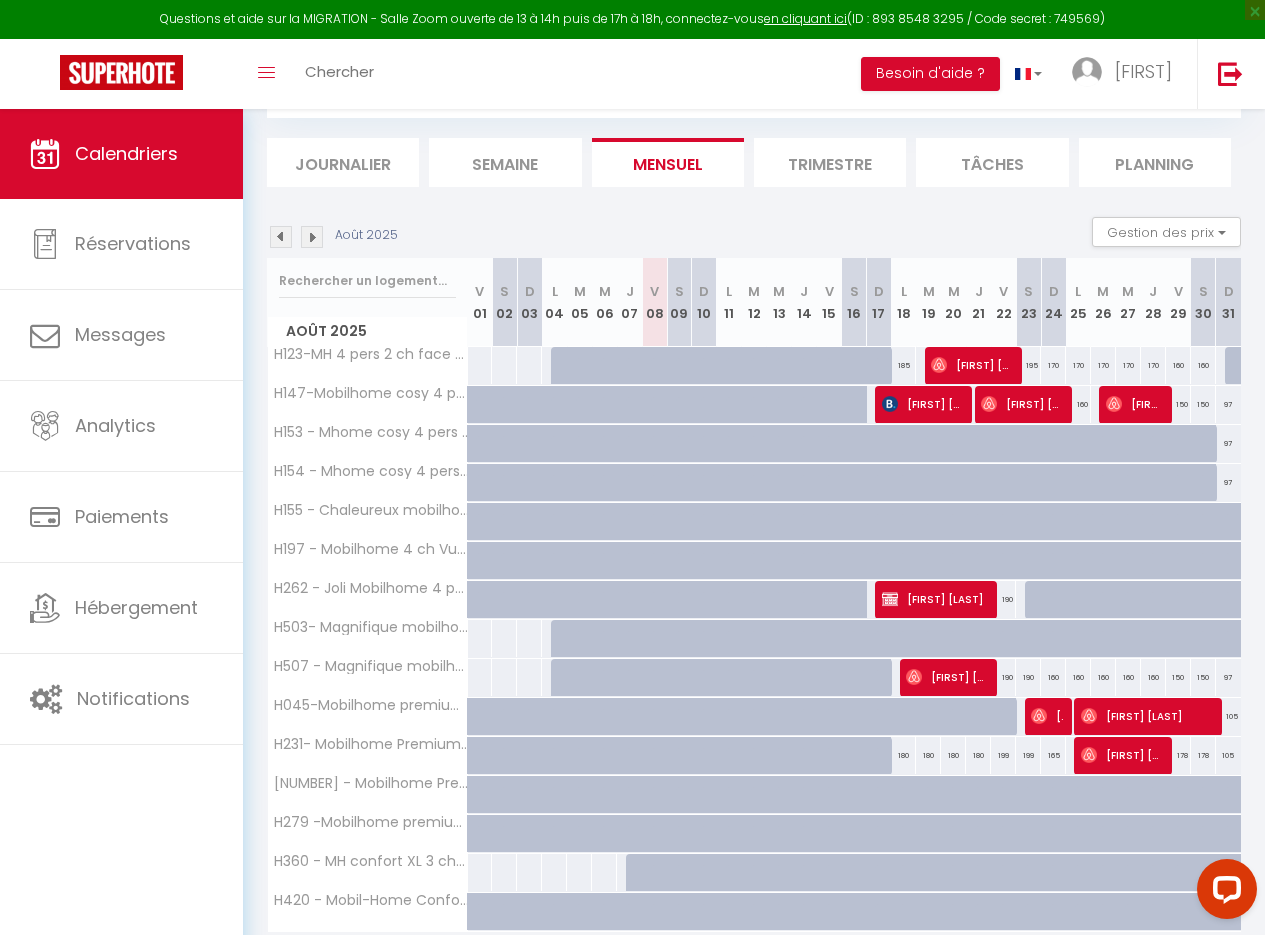 click on "180" at bounding box center [903, 755] 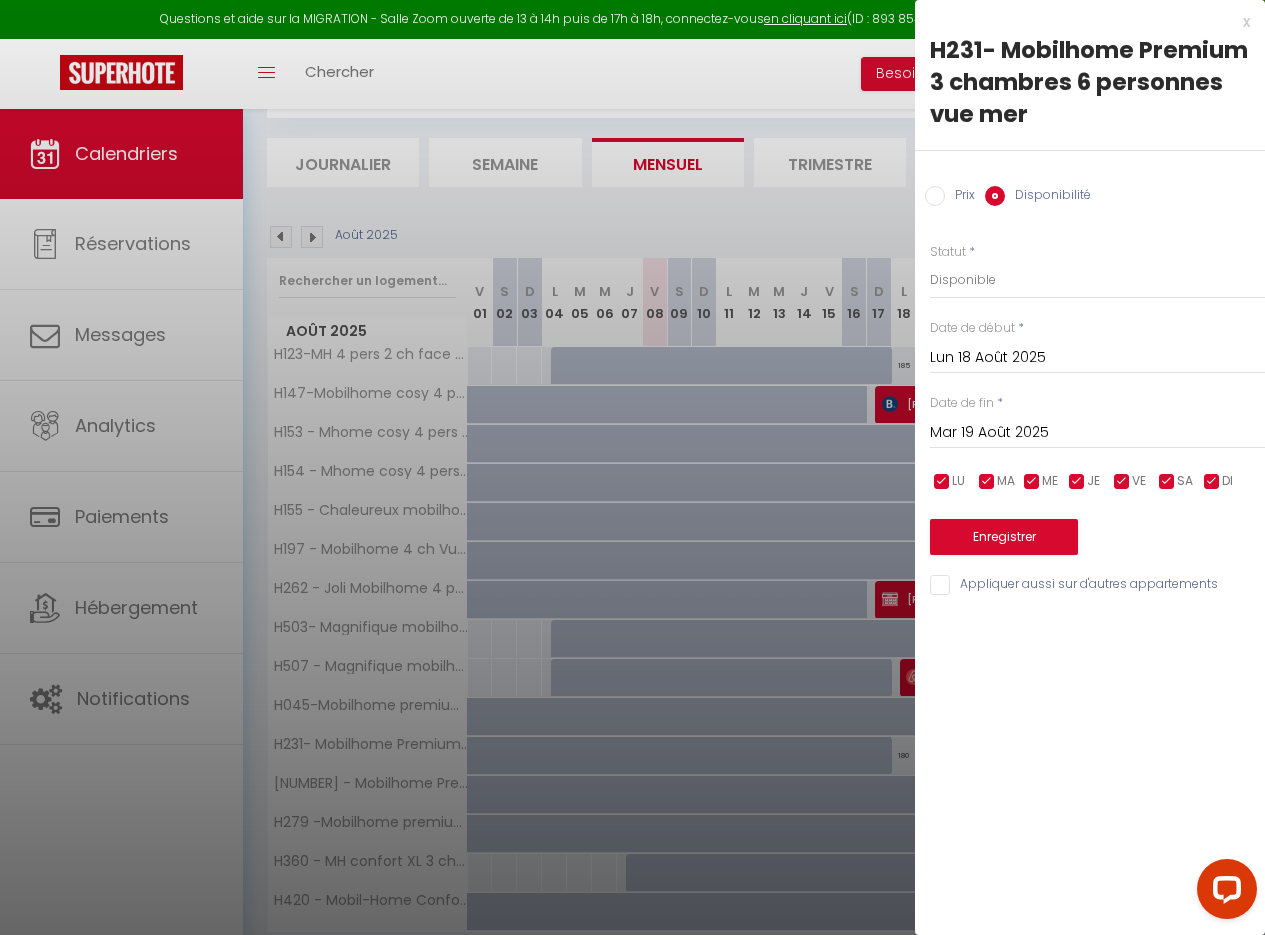 click on "x" at bounding box center (1082, 22) 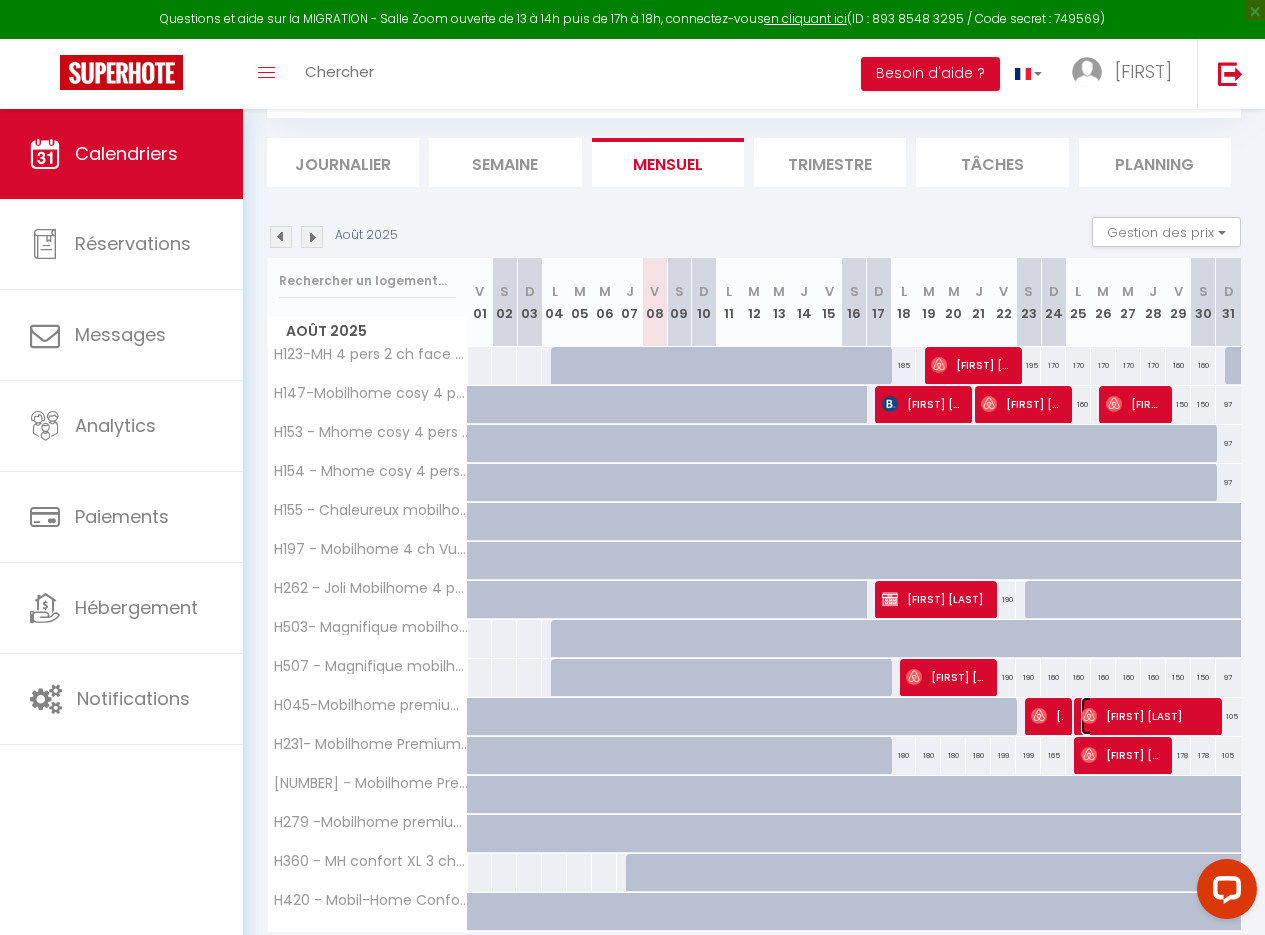 click on "[FIRST] [LAST]" at bounding box center (1145, 716) 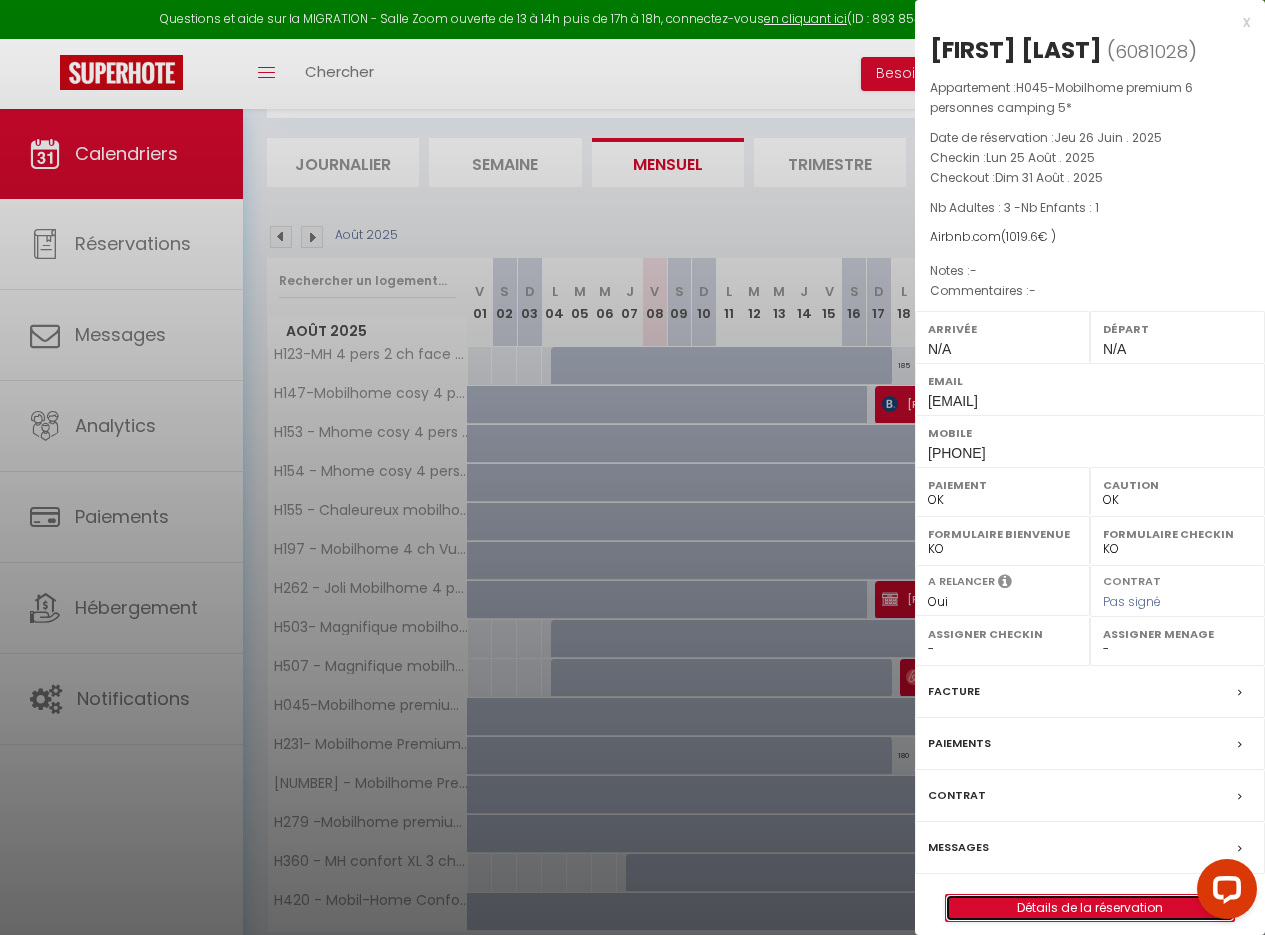 click on "Détails de la réservation" at bounding box center (1090, 908) 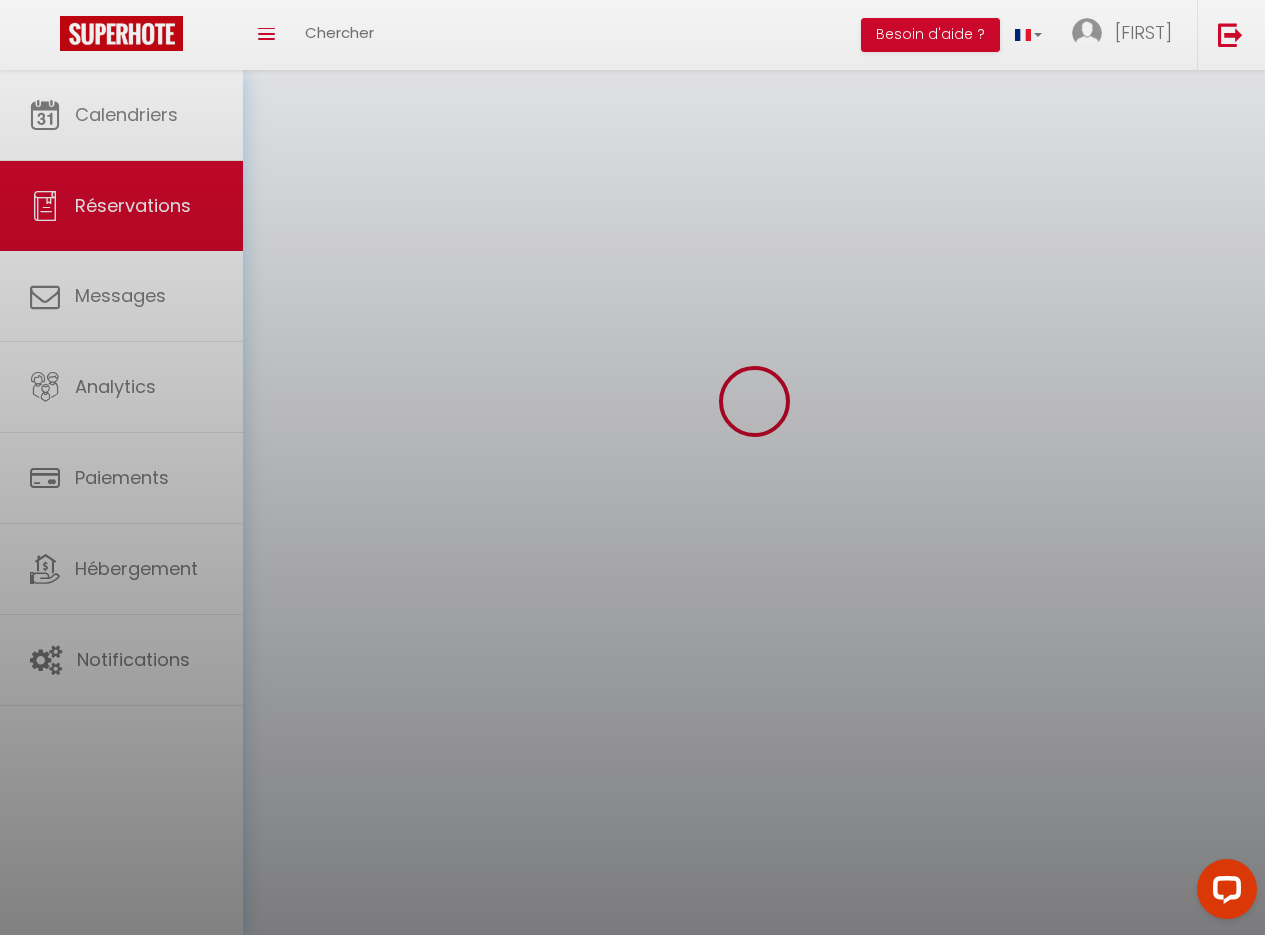 scroll, scrollTop: 0, scrollLeft: 0, axis: both 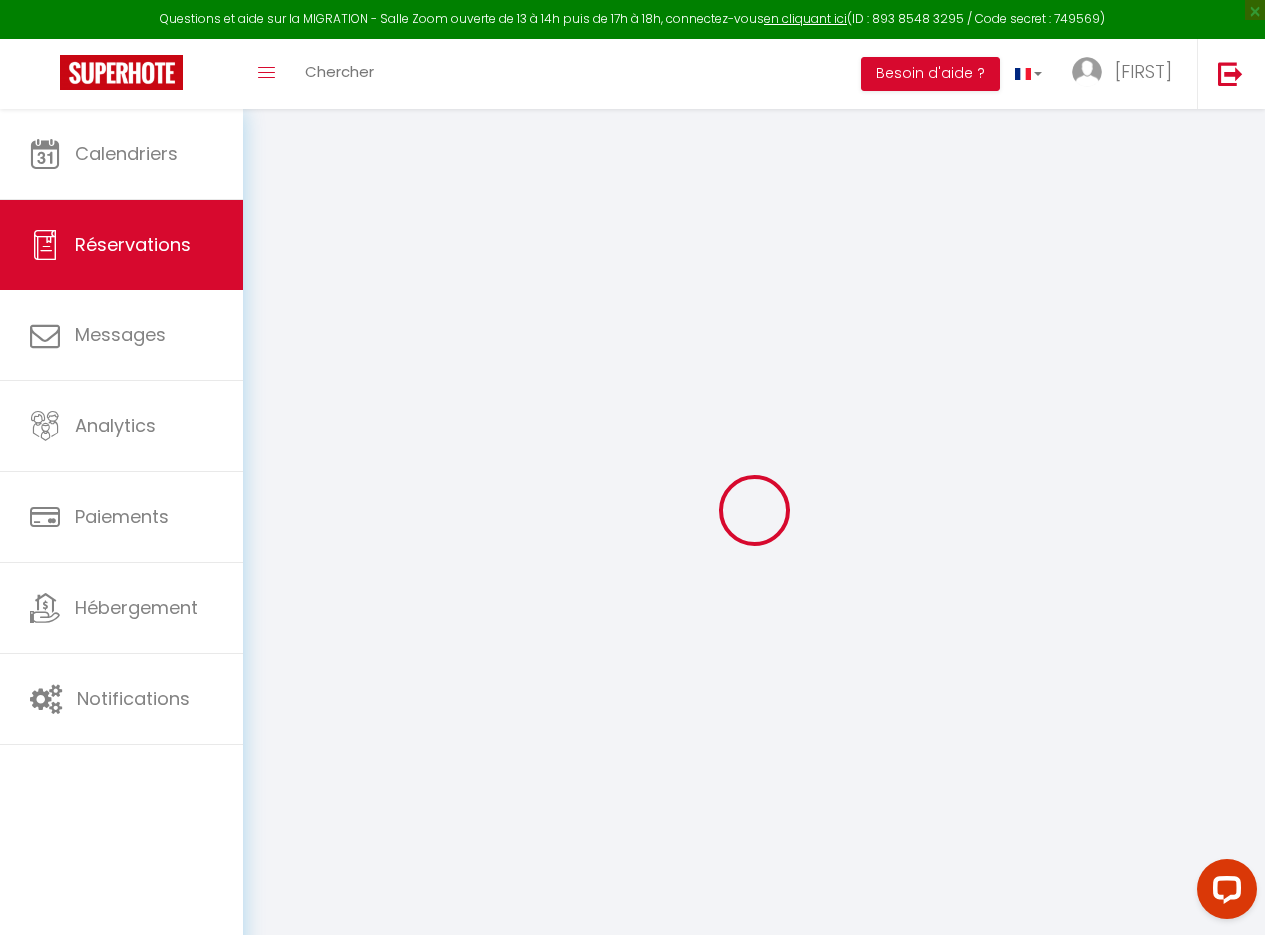 type on "[FIRST]" 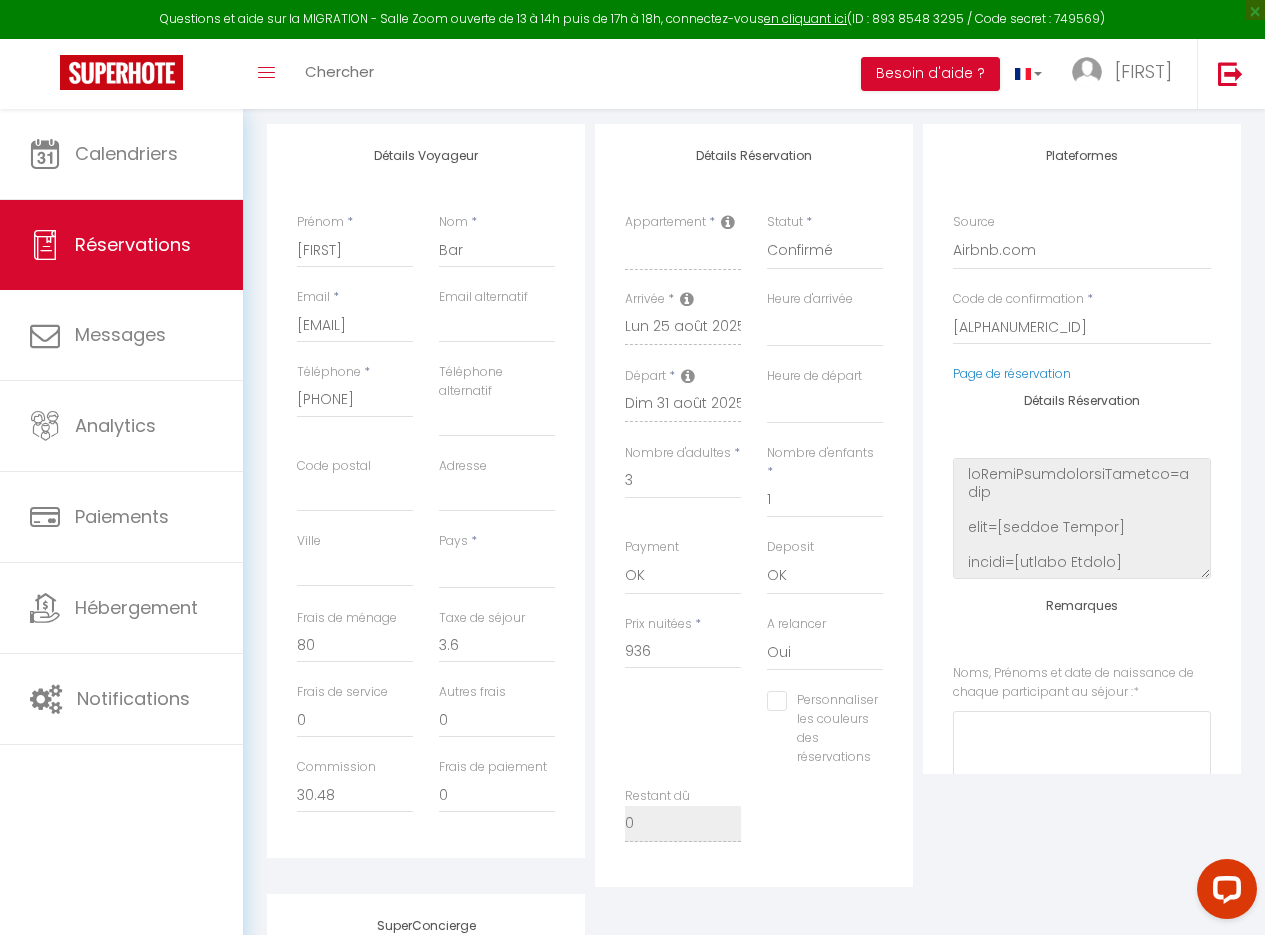 scroll, scrollTop: 266, scrollLeft: 0, axis: vertical 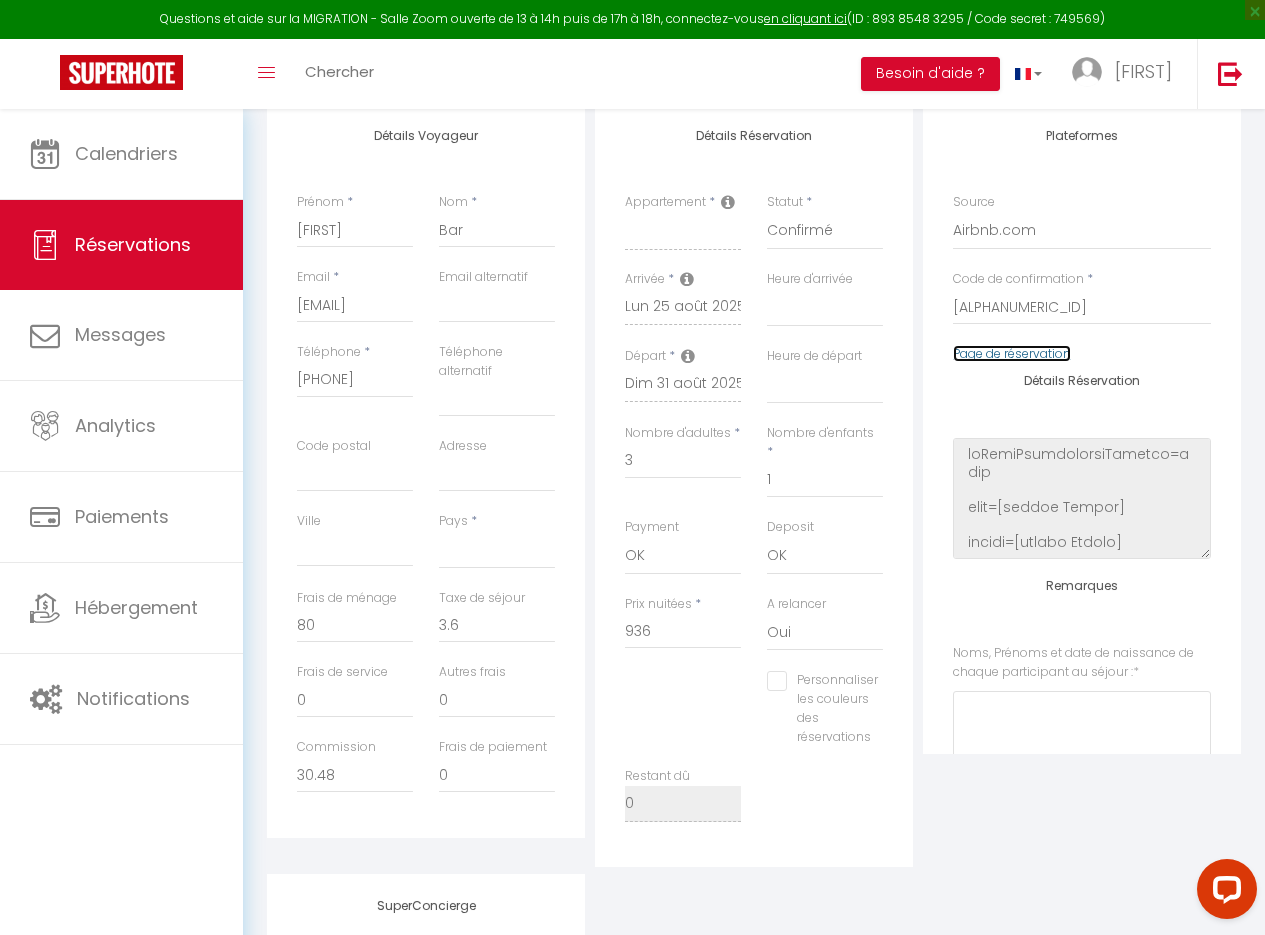click on "Page de réservation" at bounding box center [1012, 353] 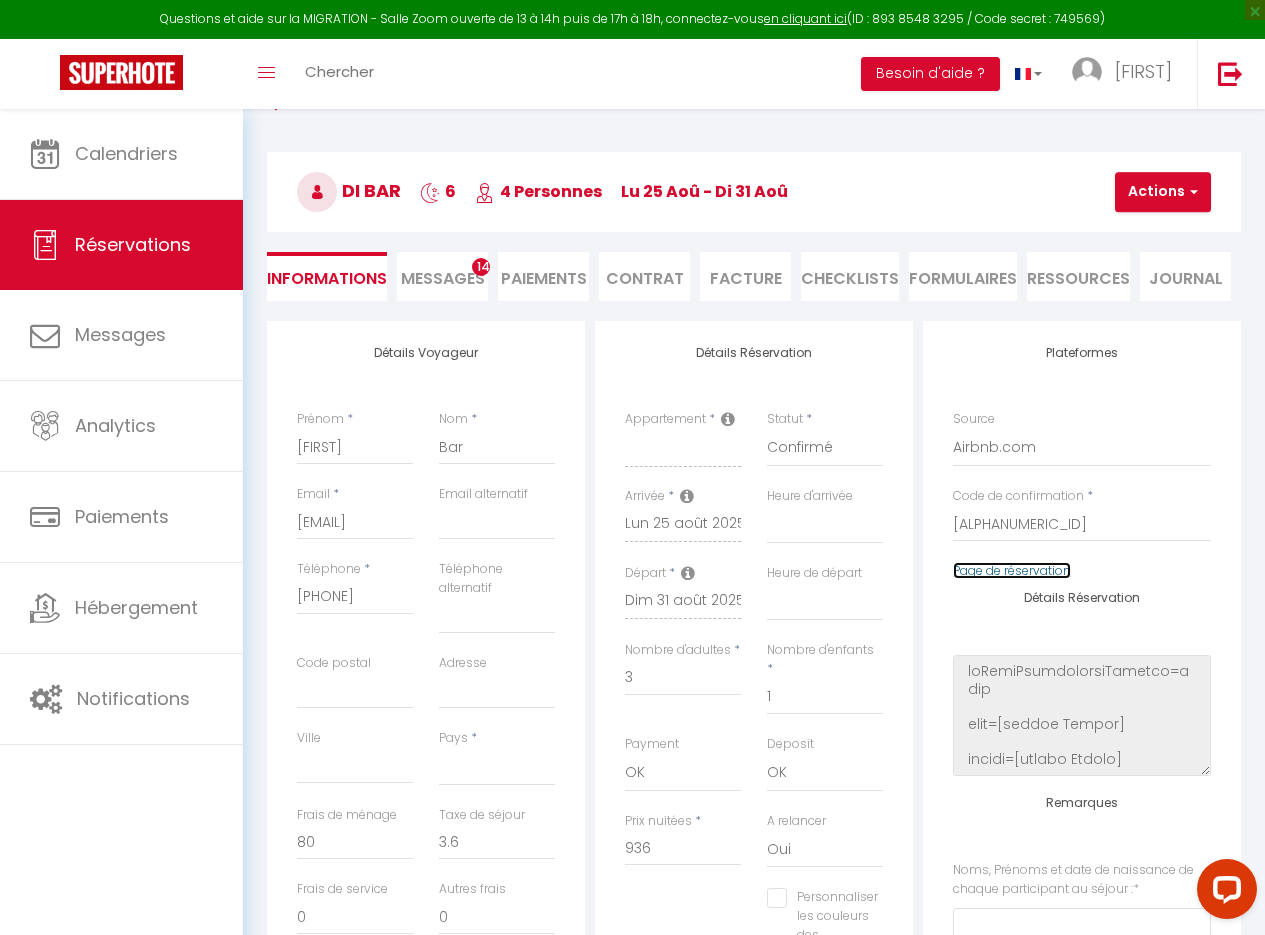 scroll, scrollTop: 0, scrollLeft: 0, axis: both 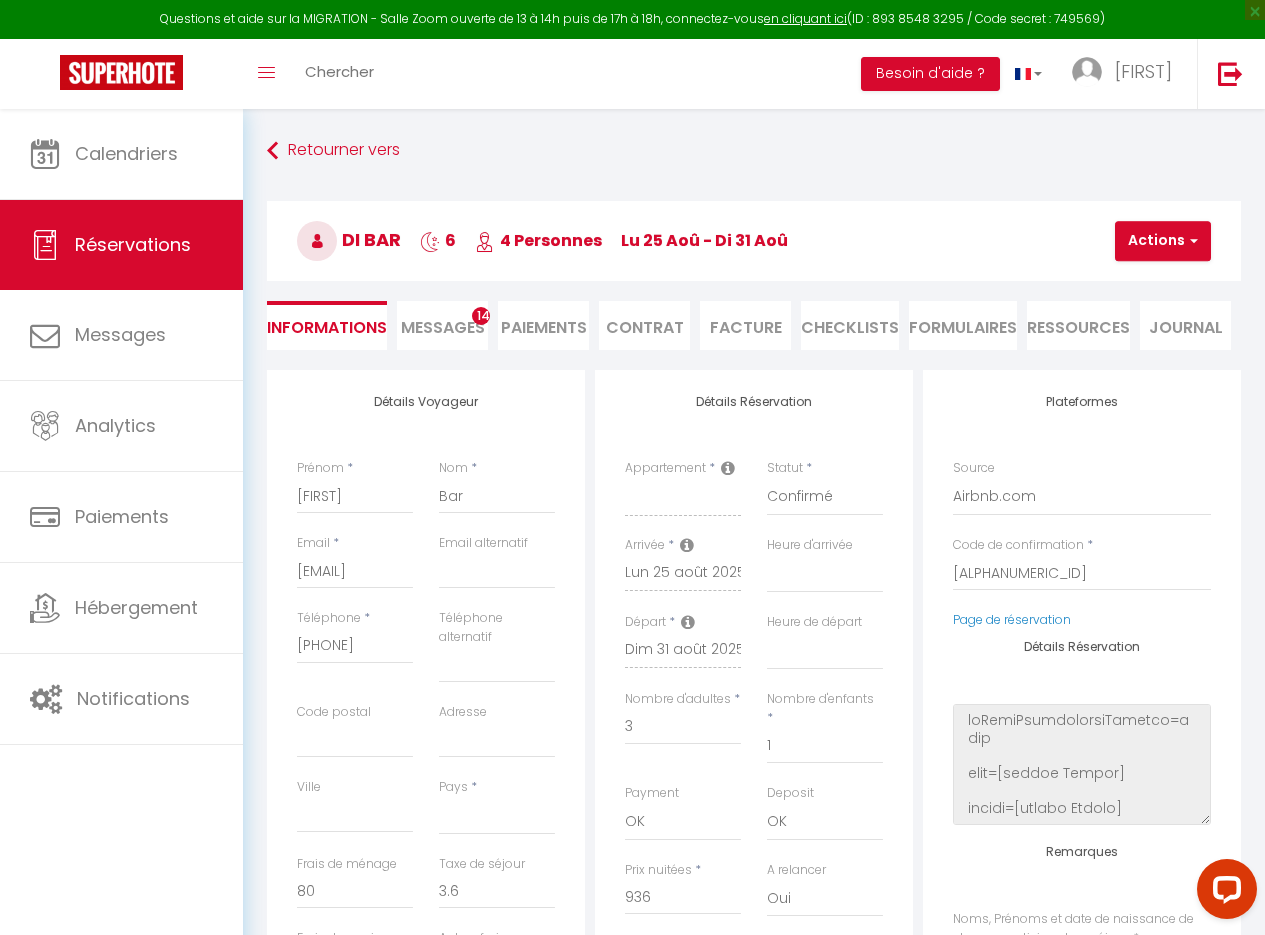 click on "Messages" at bounding box center (443, 327) 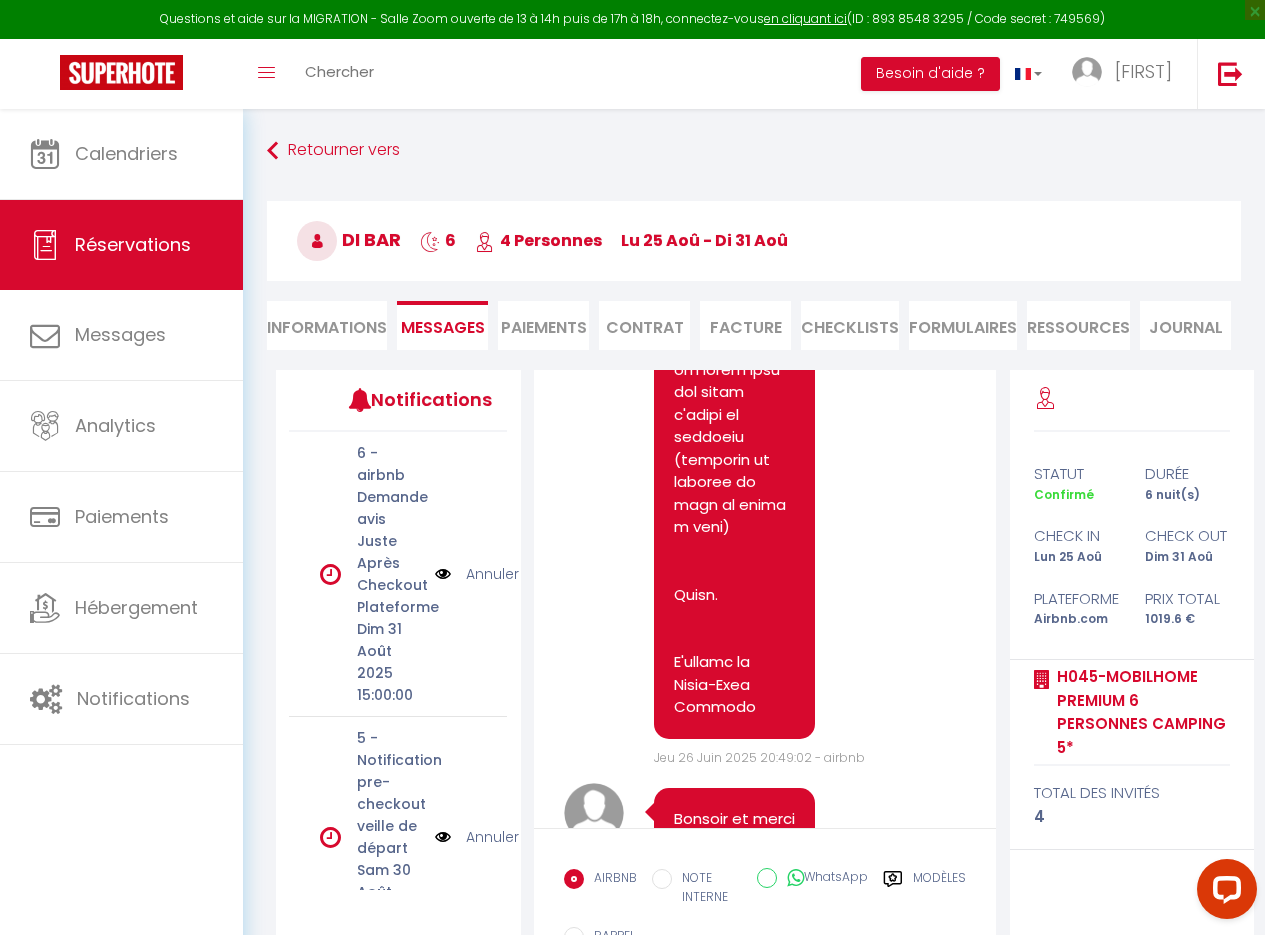 scroll, scrollTop: 6510, scrollLeft: 0, axis: vertical 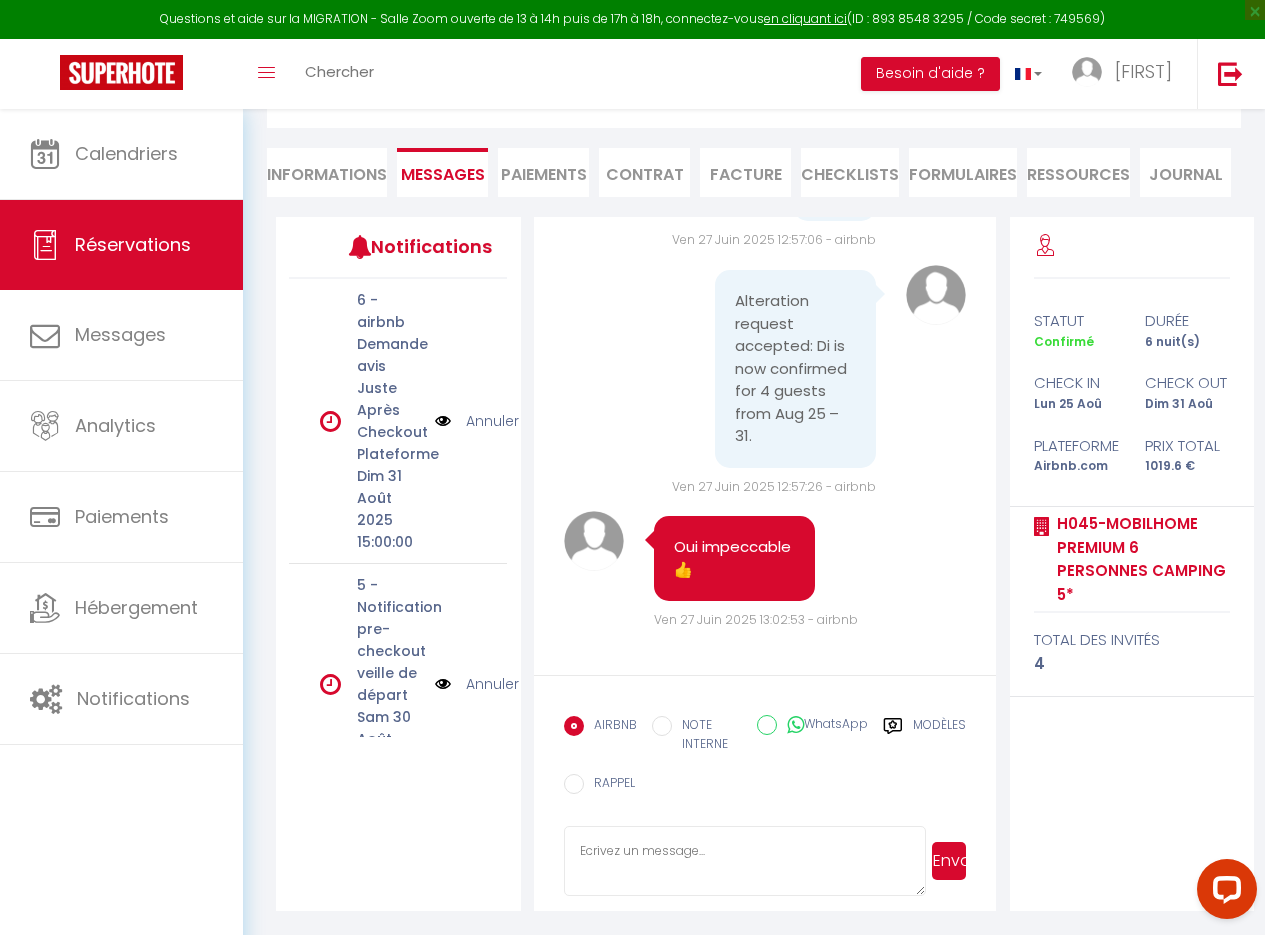 click at bounding box center [745, 861] 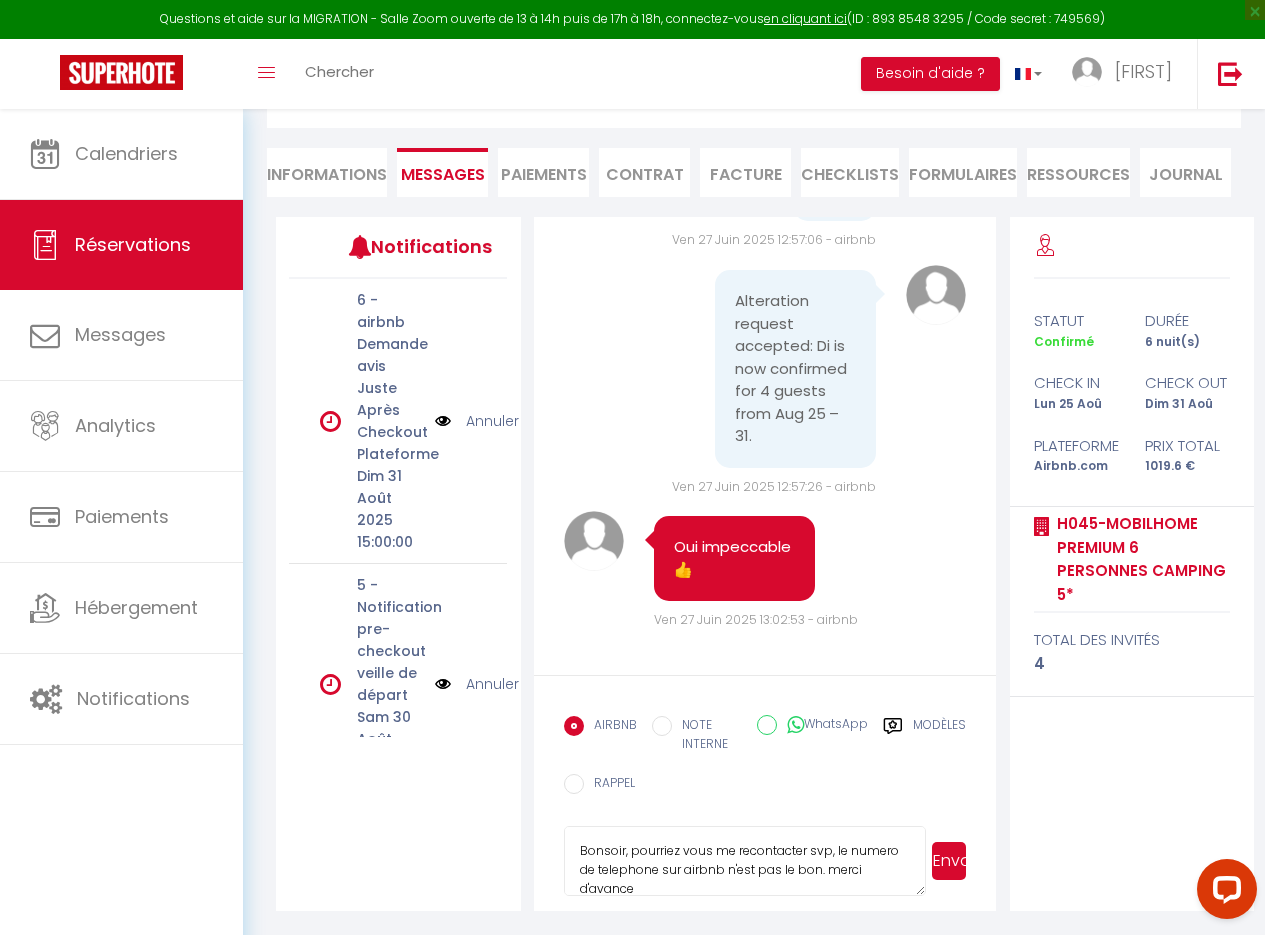 scroll, scrollTop: 2, scrollLeft: 0, axis: vertical 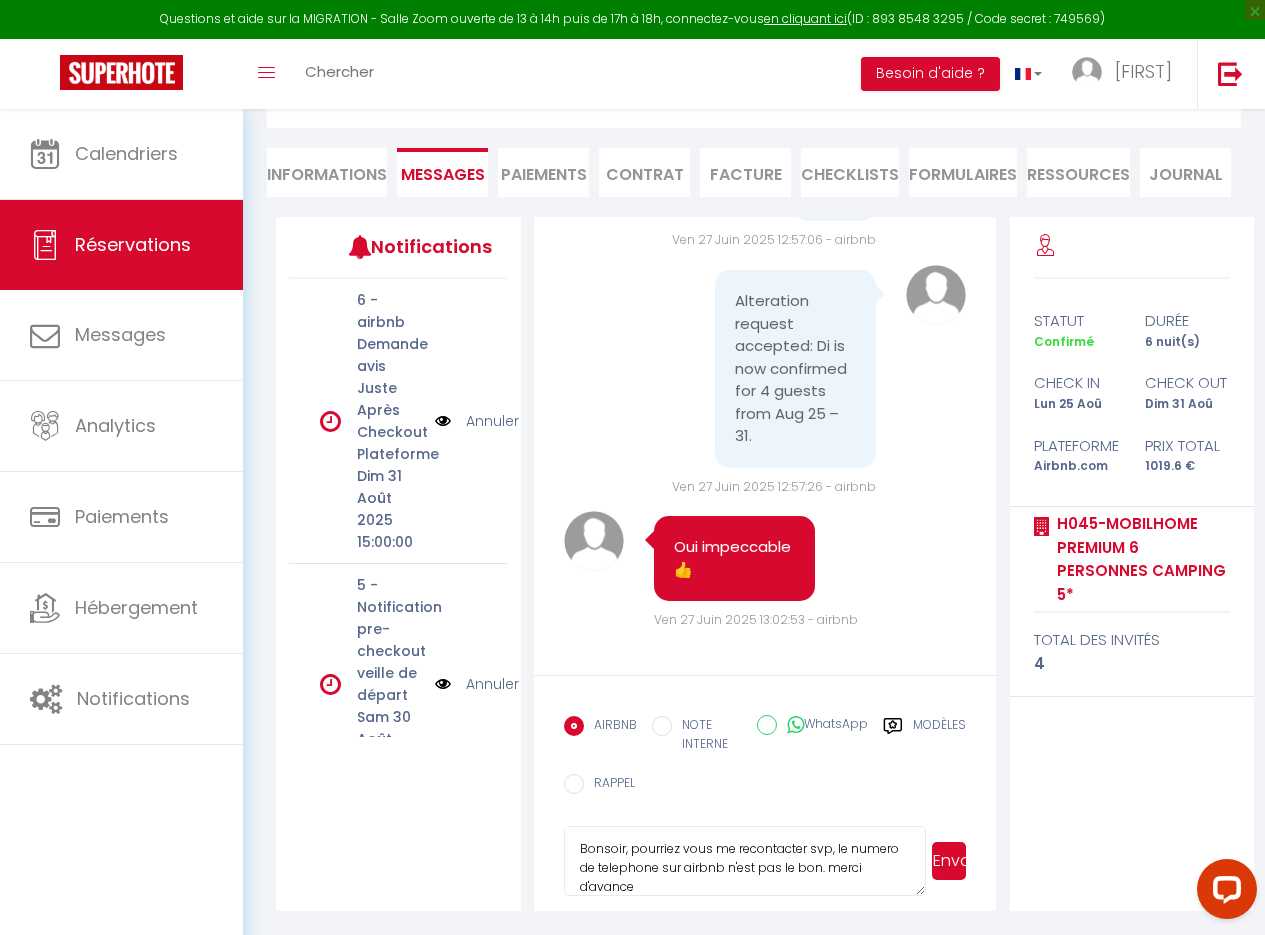 click on "Envoyer" at bounding box center (949, 861) 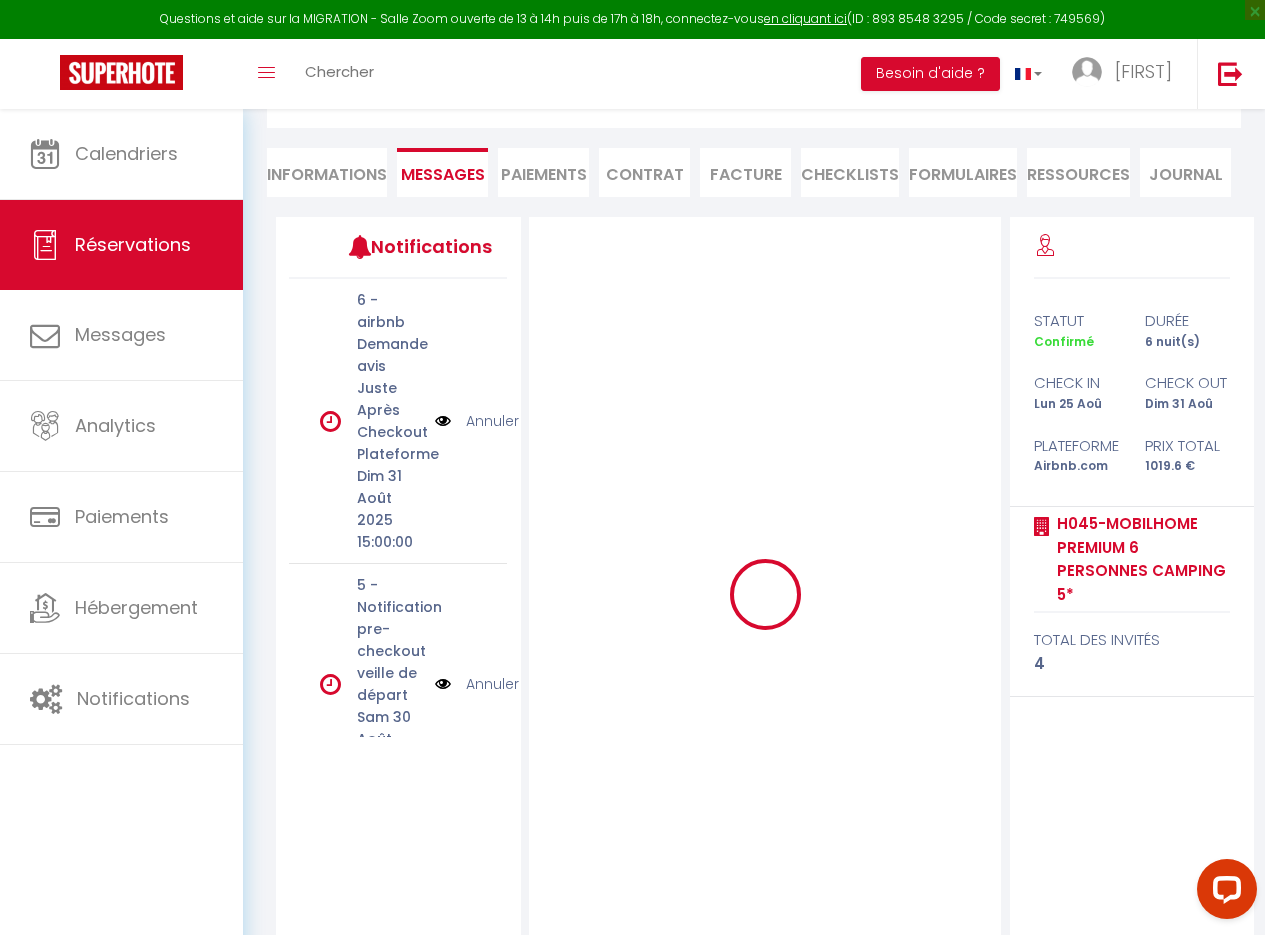 scroll, scrollTop: 0, scrollLeft: 0, axis: both 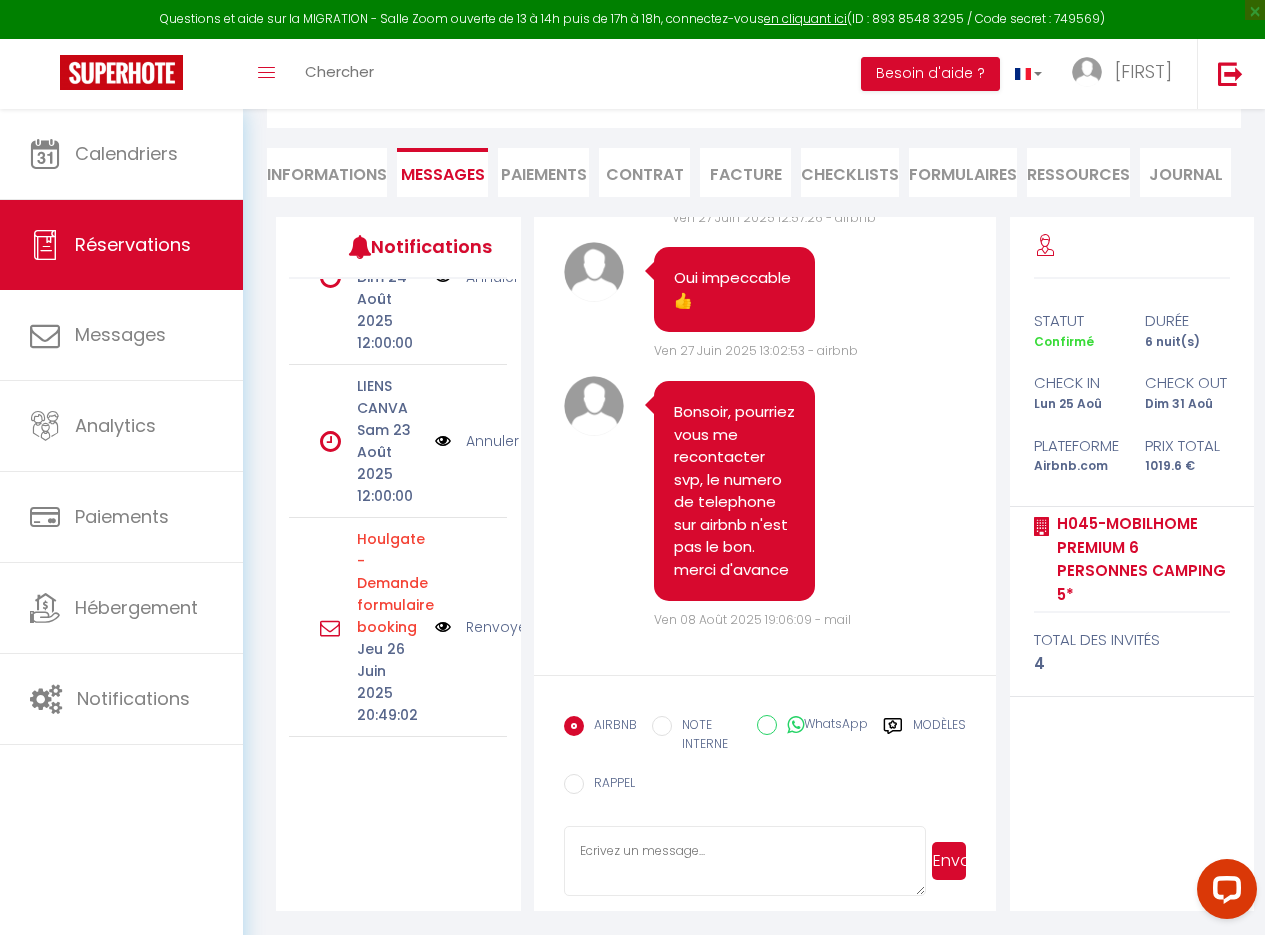 click on "Informations" at bounding box center [327, 172] 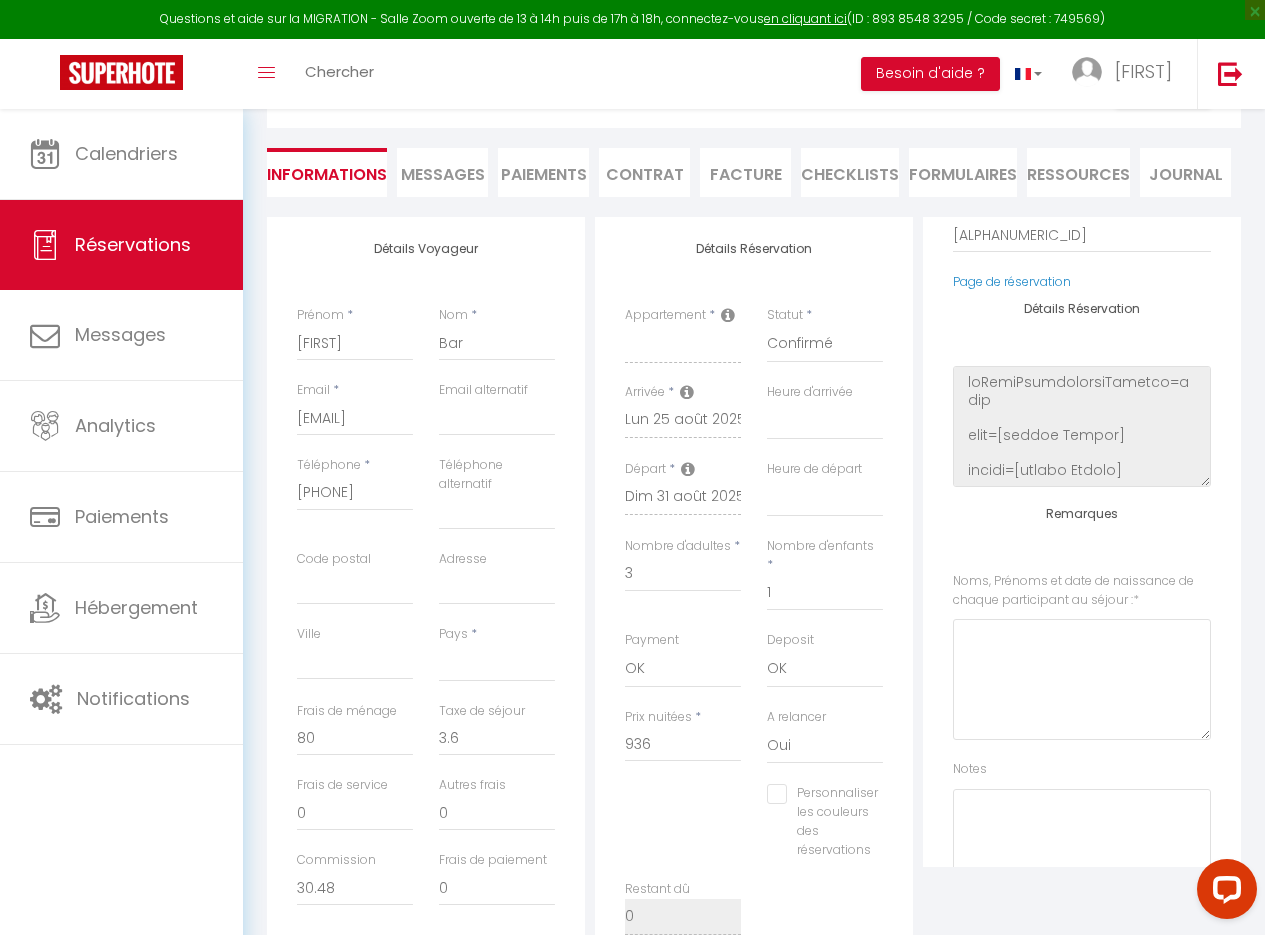 scroll, scrollTop: 0, scrollLeft: 0, axis: both 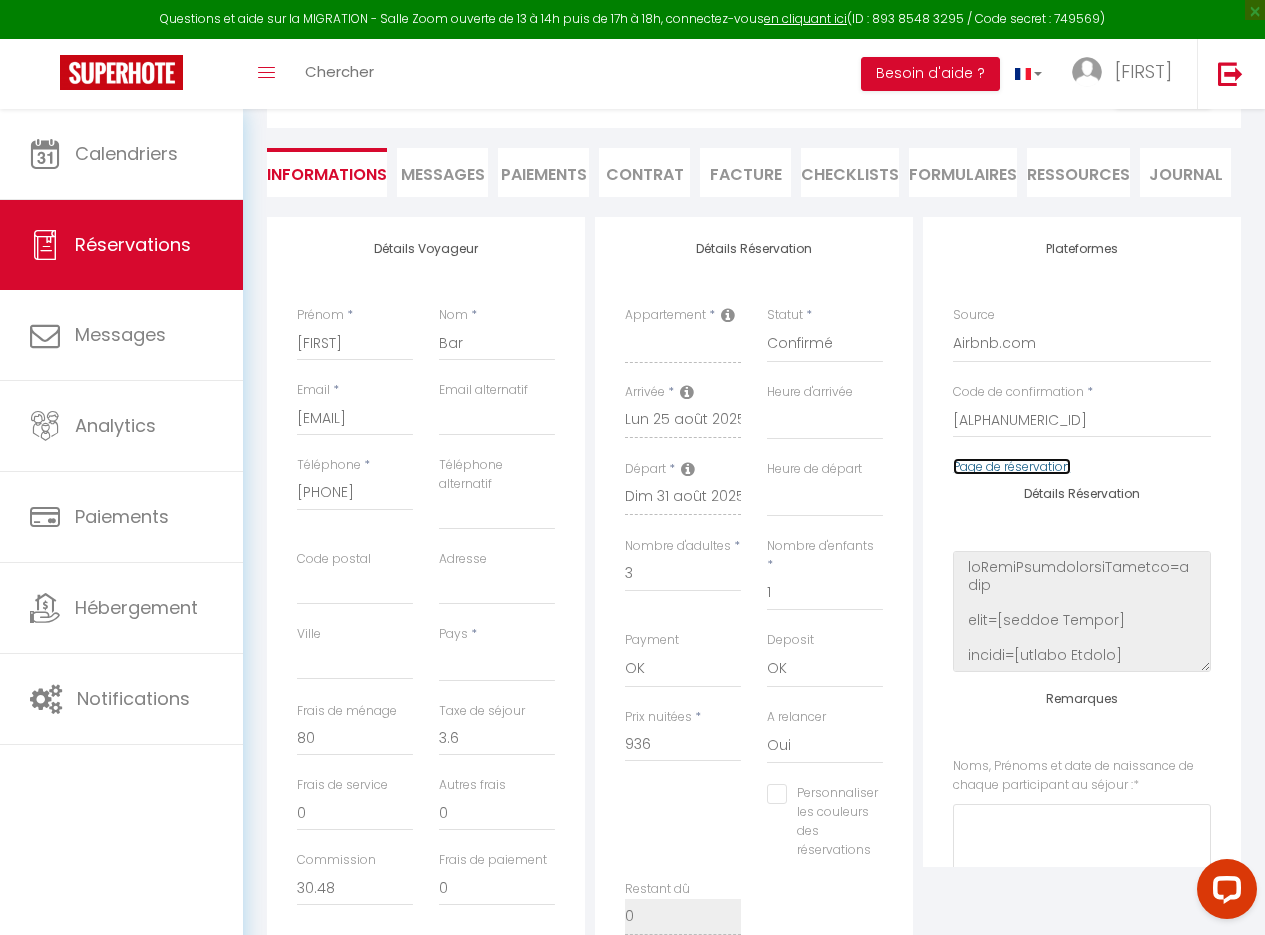click on "Page de réservation" at bounding box center [1012, 466] 